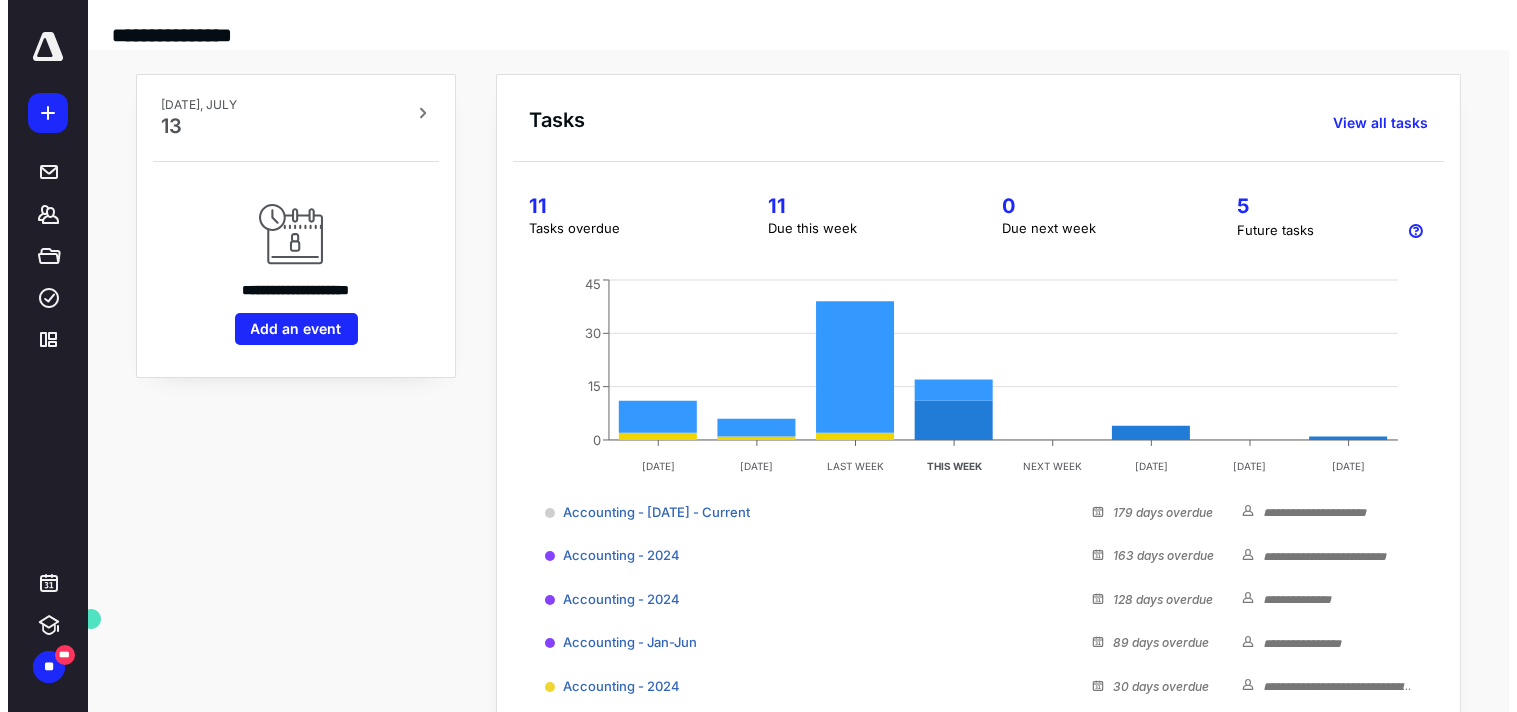 scroll, scrollTop: 0, scrollLeft: 0, axis: both 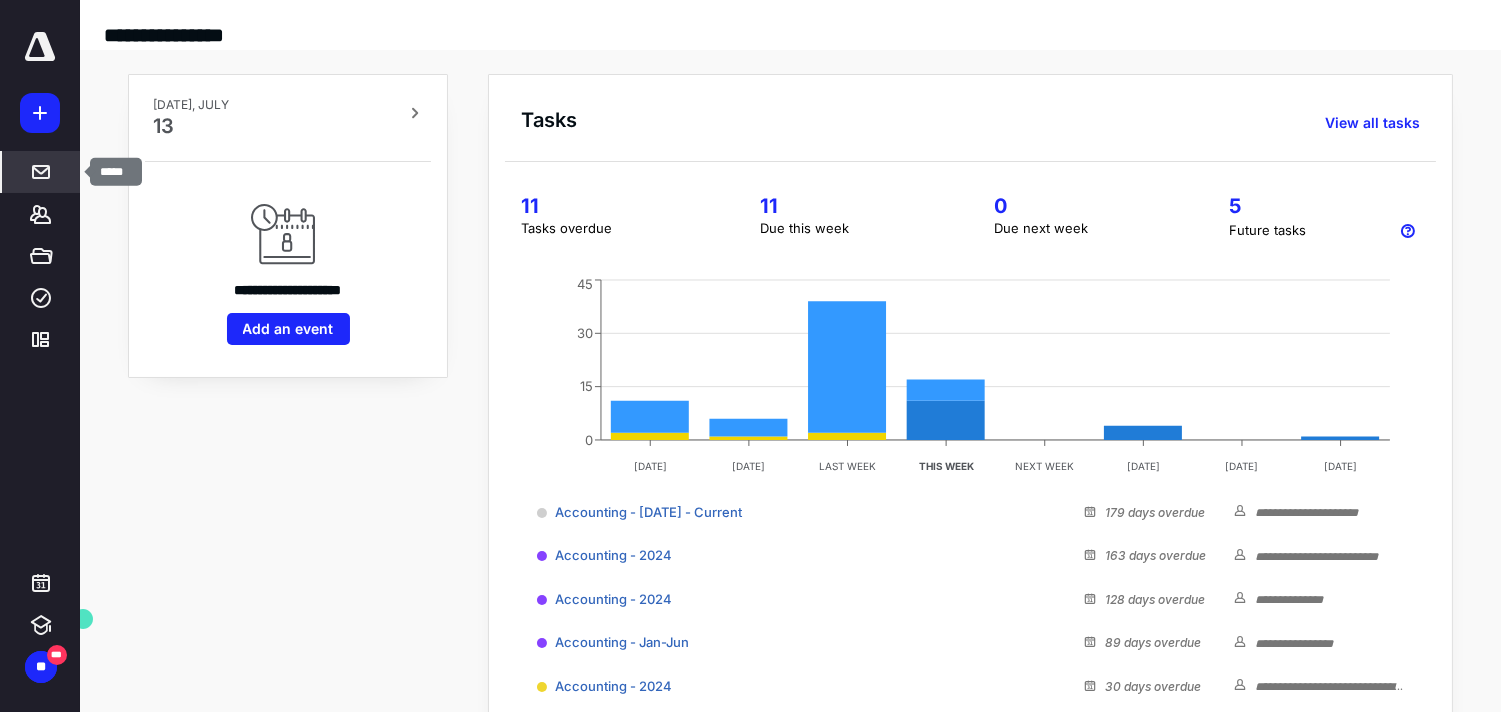 click 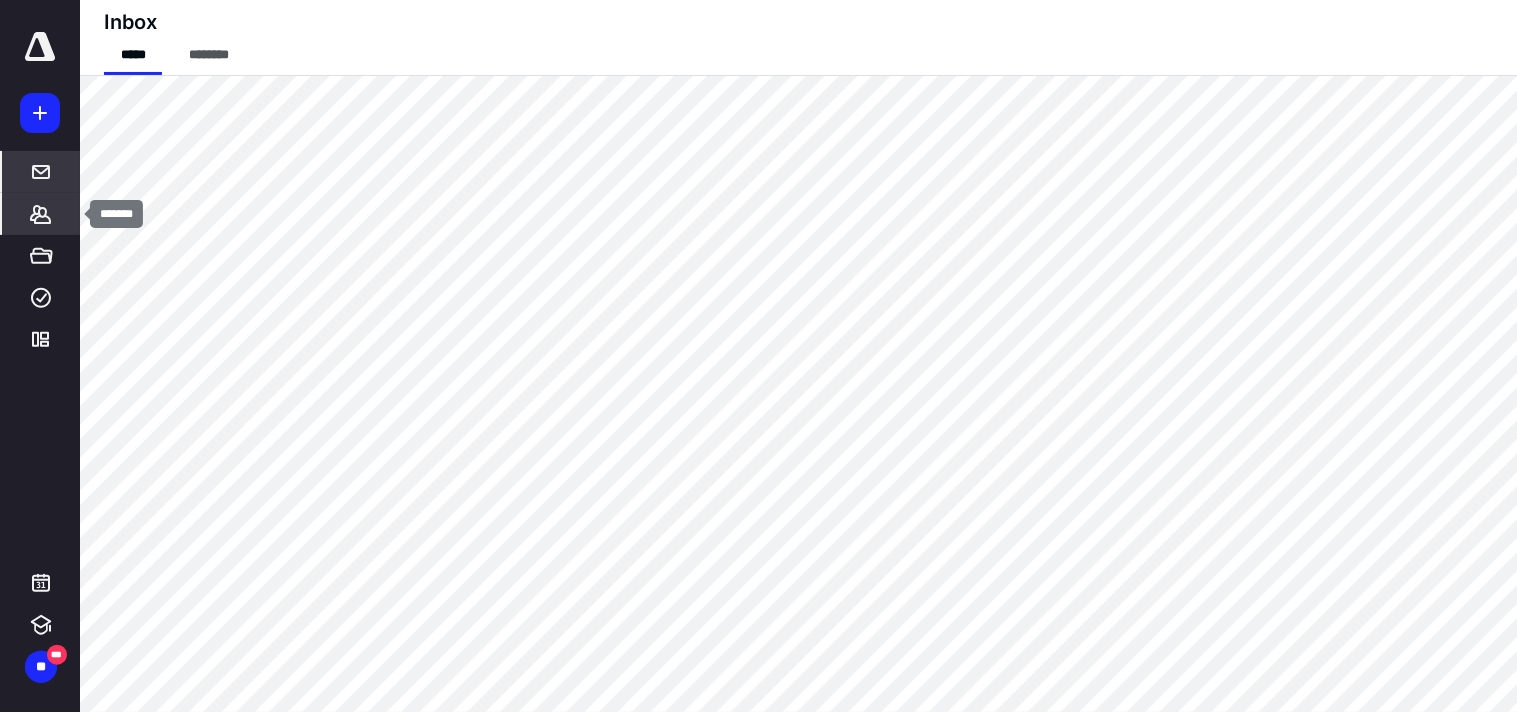 click 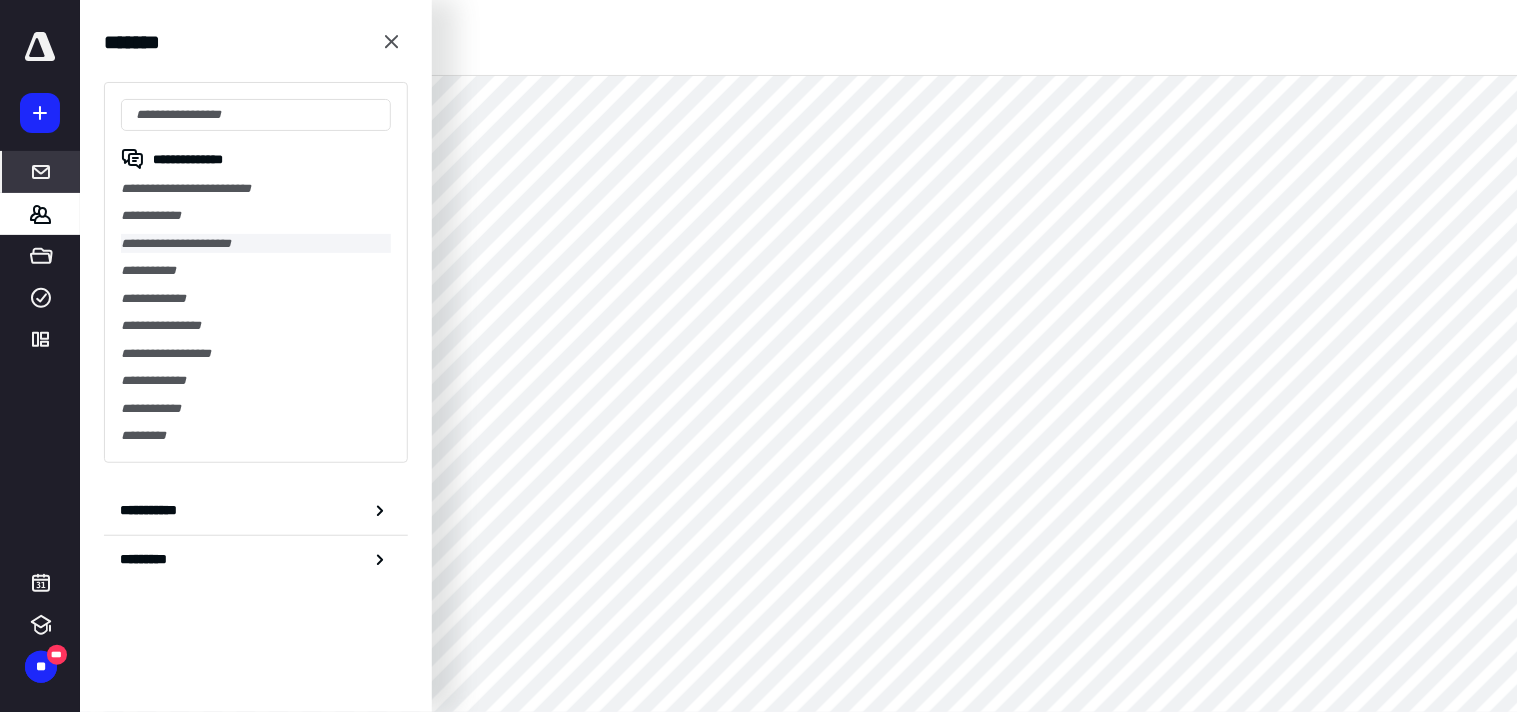 click on "**********" at bounding box center [256, 243] 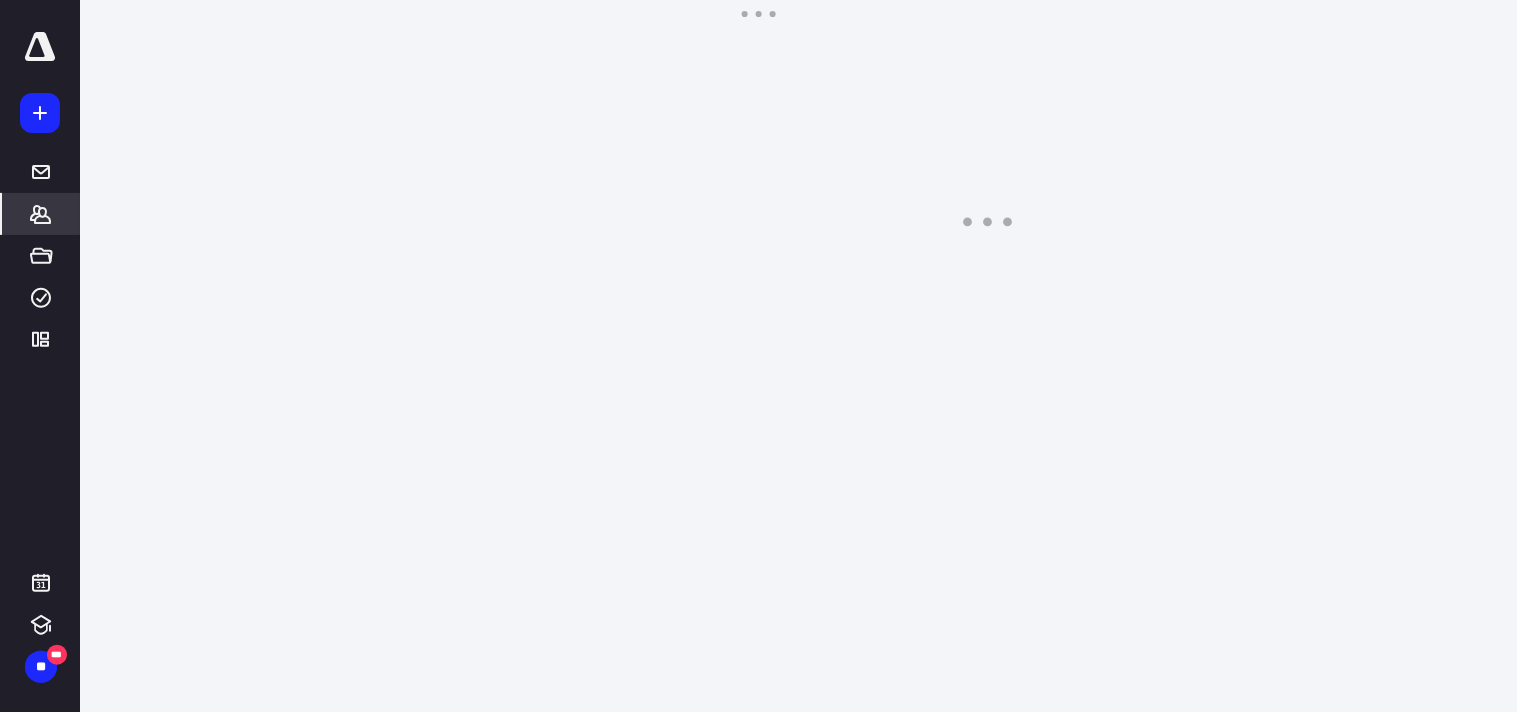 click on "**********" at bounding box center (759, 133) 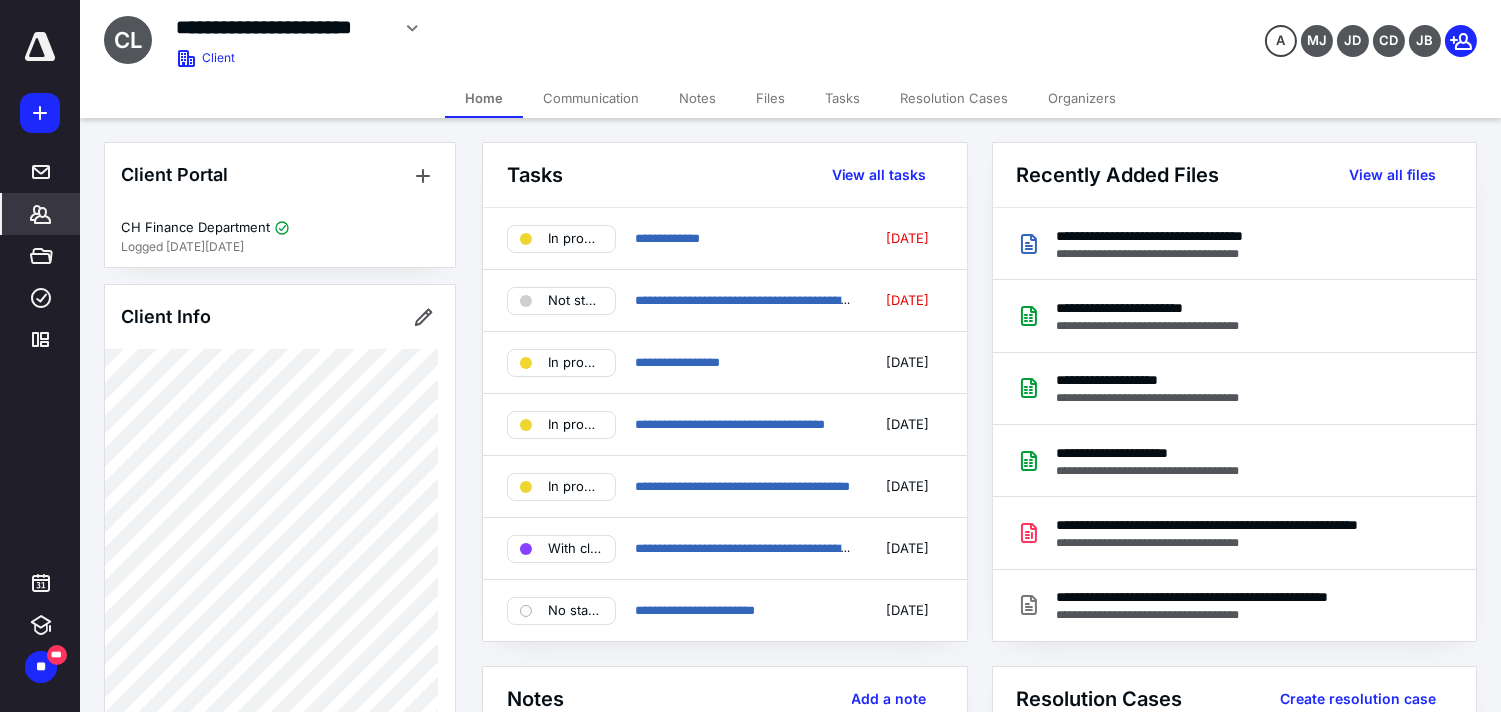 click on "Files" at bounding box center (770, 98) 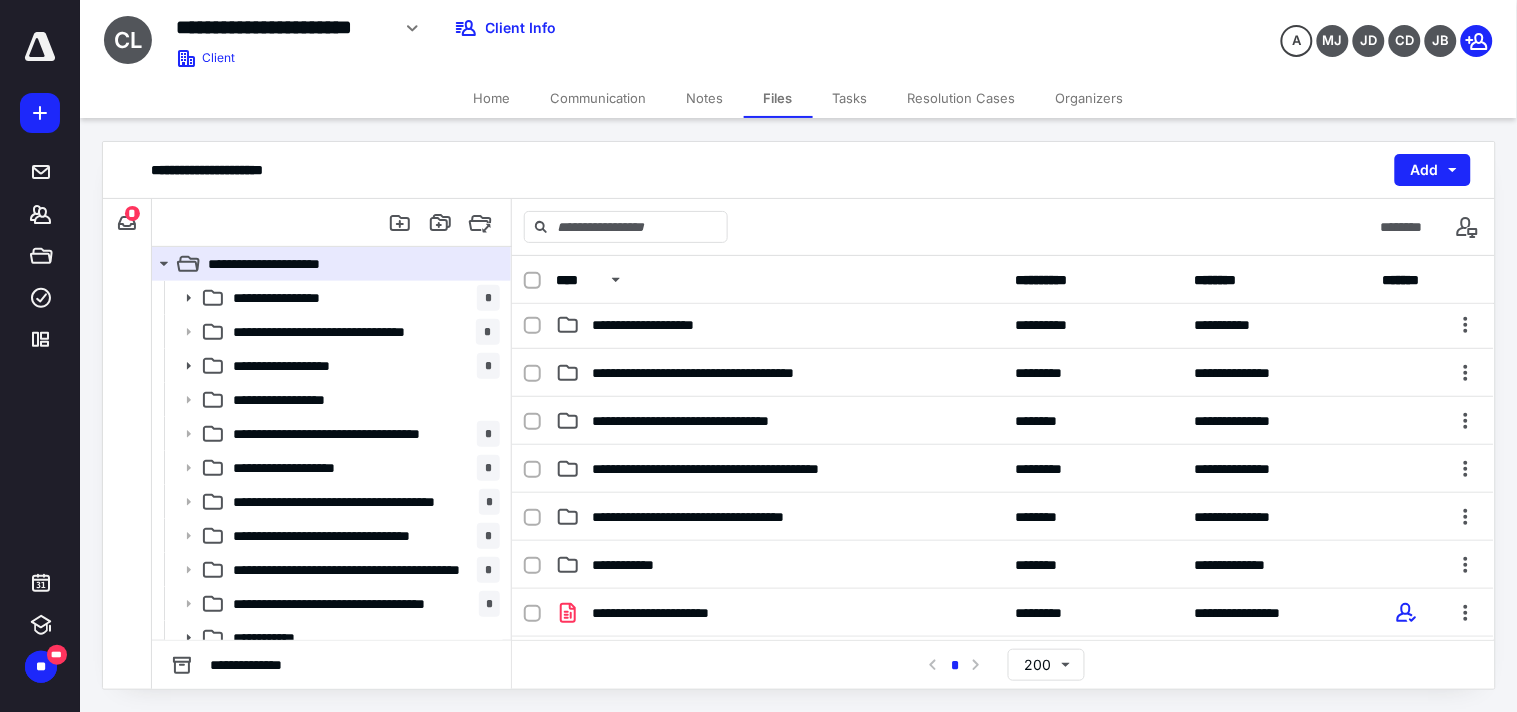 scroll, scrollTop: 434, scrollLeft: 0, axis: vertical 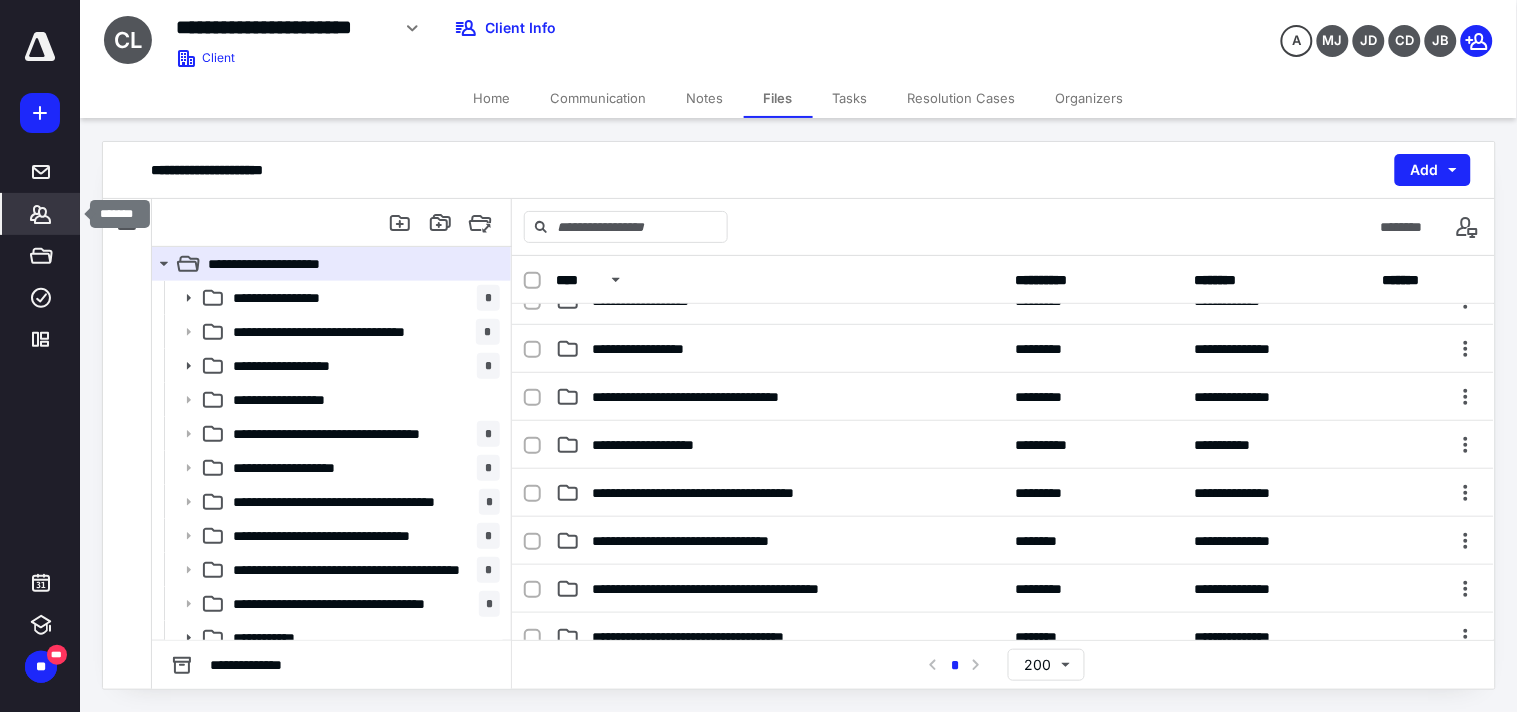 click 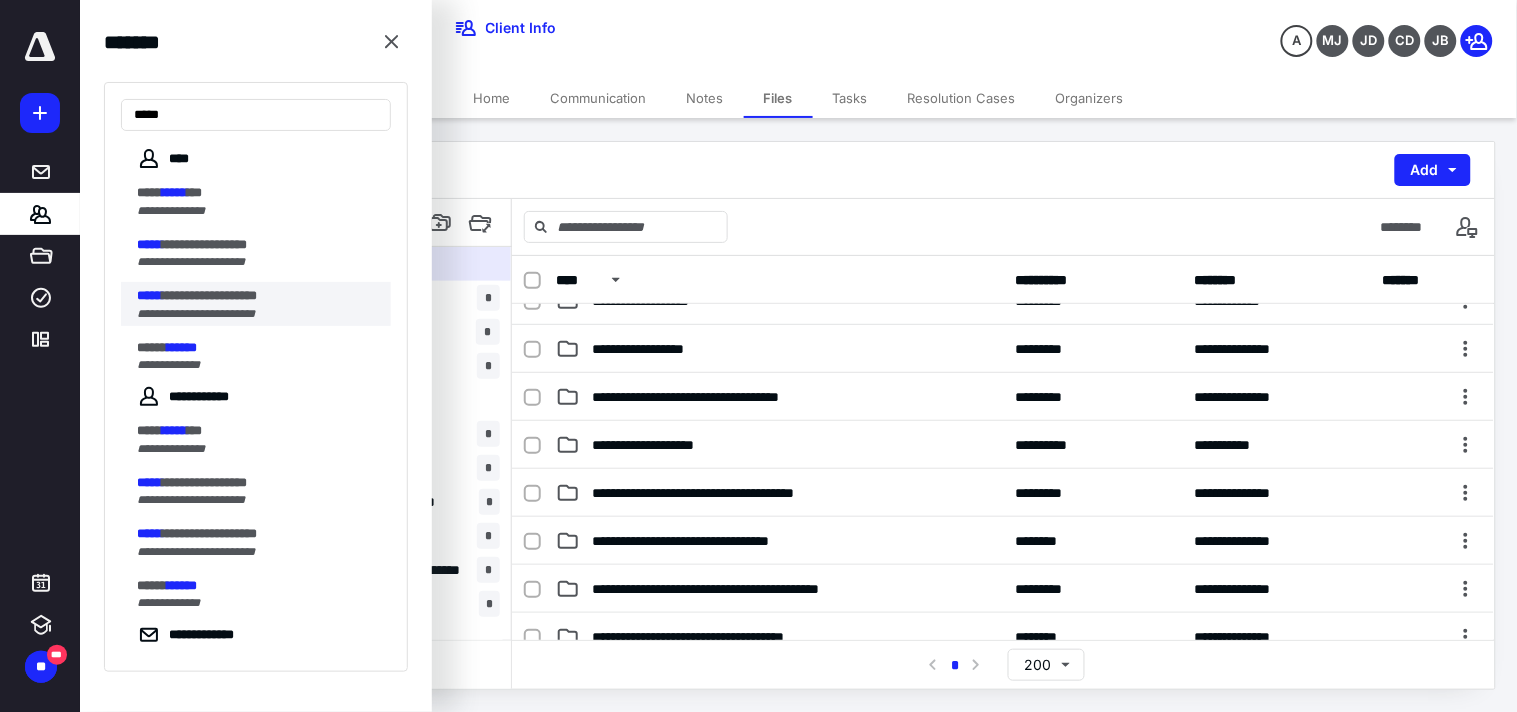 type on "*****" 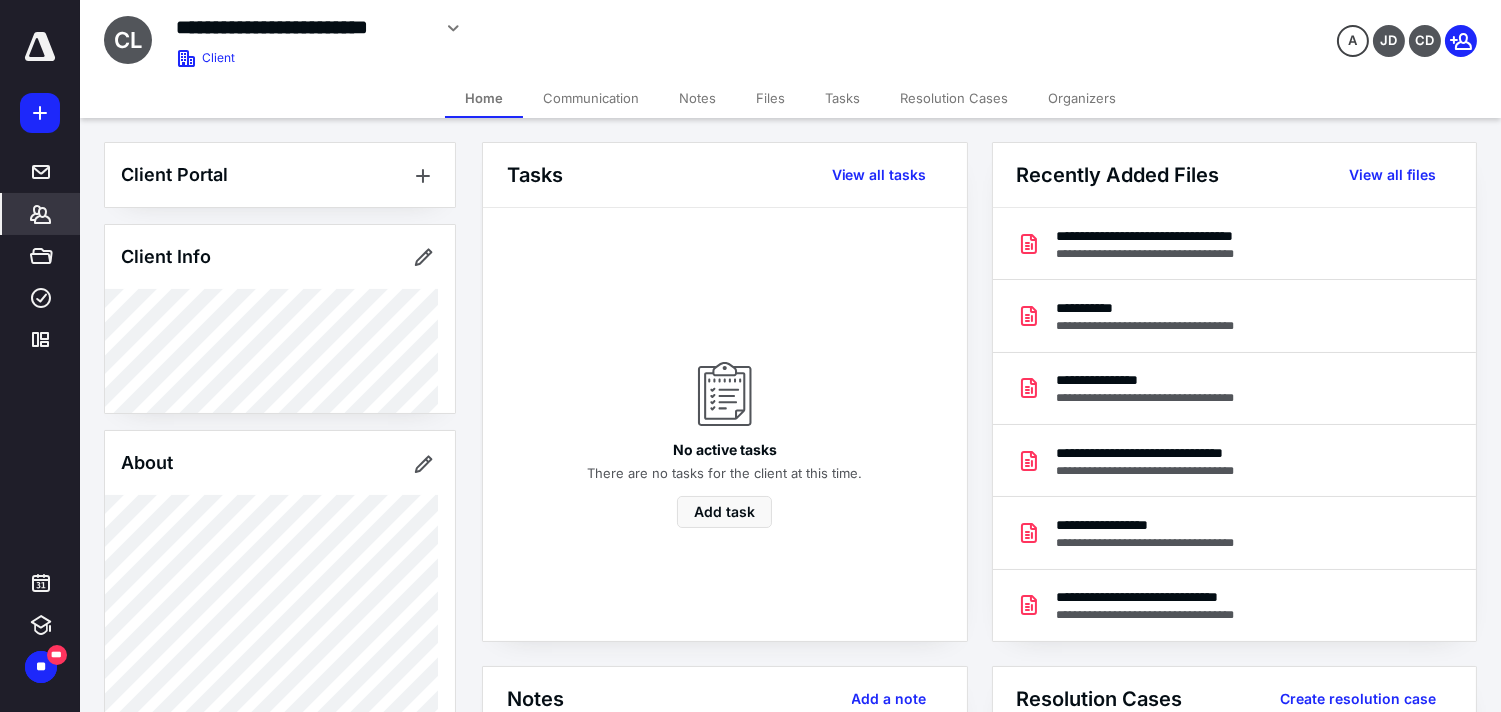 click on "Files" at bounding box center (770, 98) 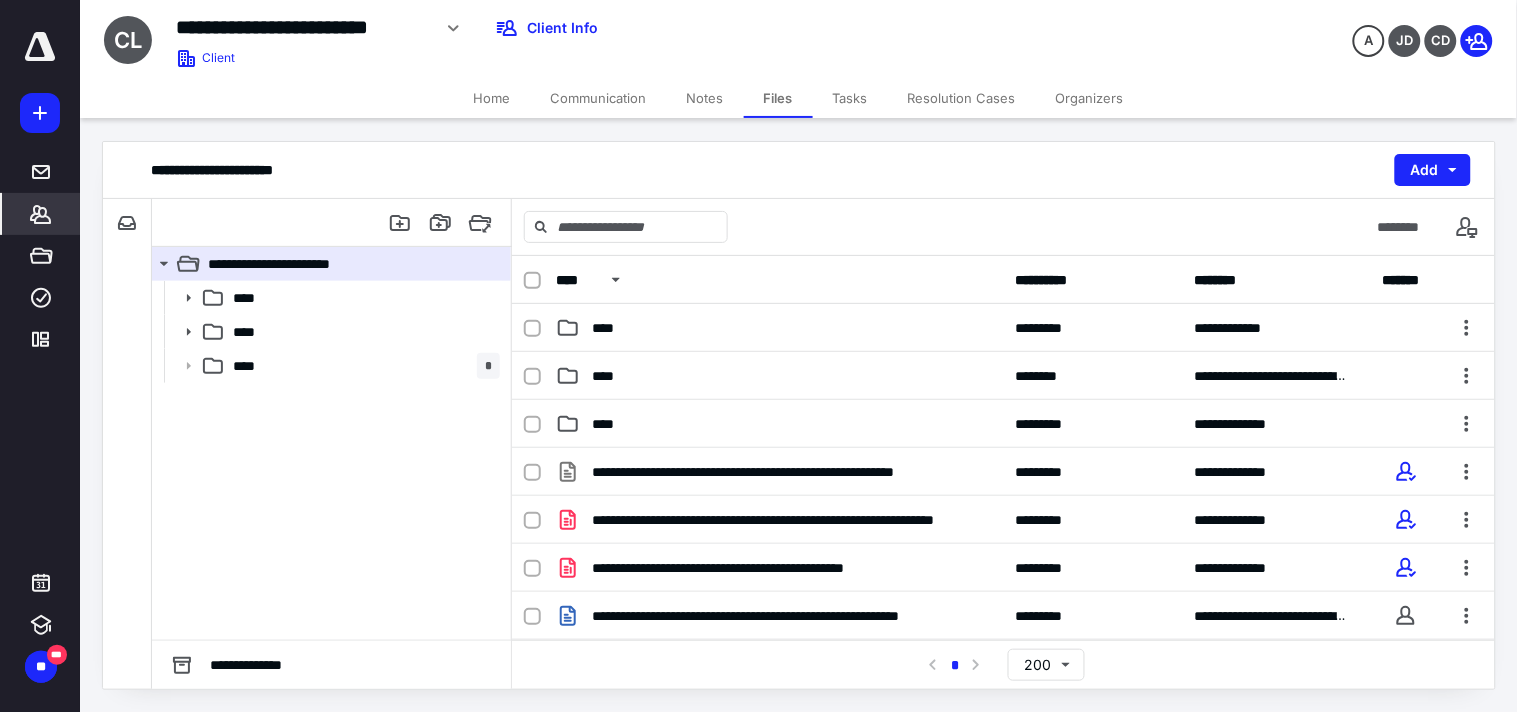 click on "*******" at bounding box center [41, 214] 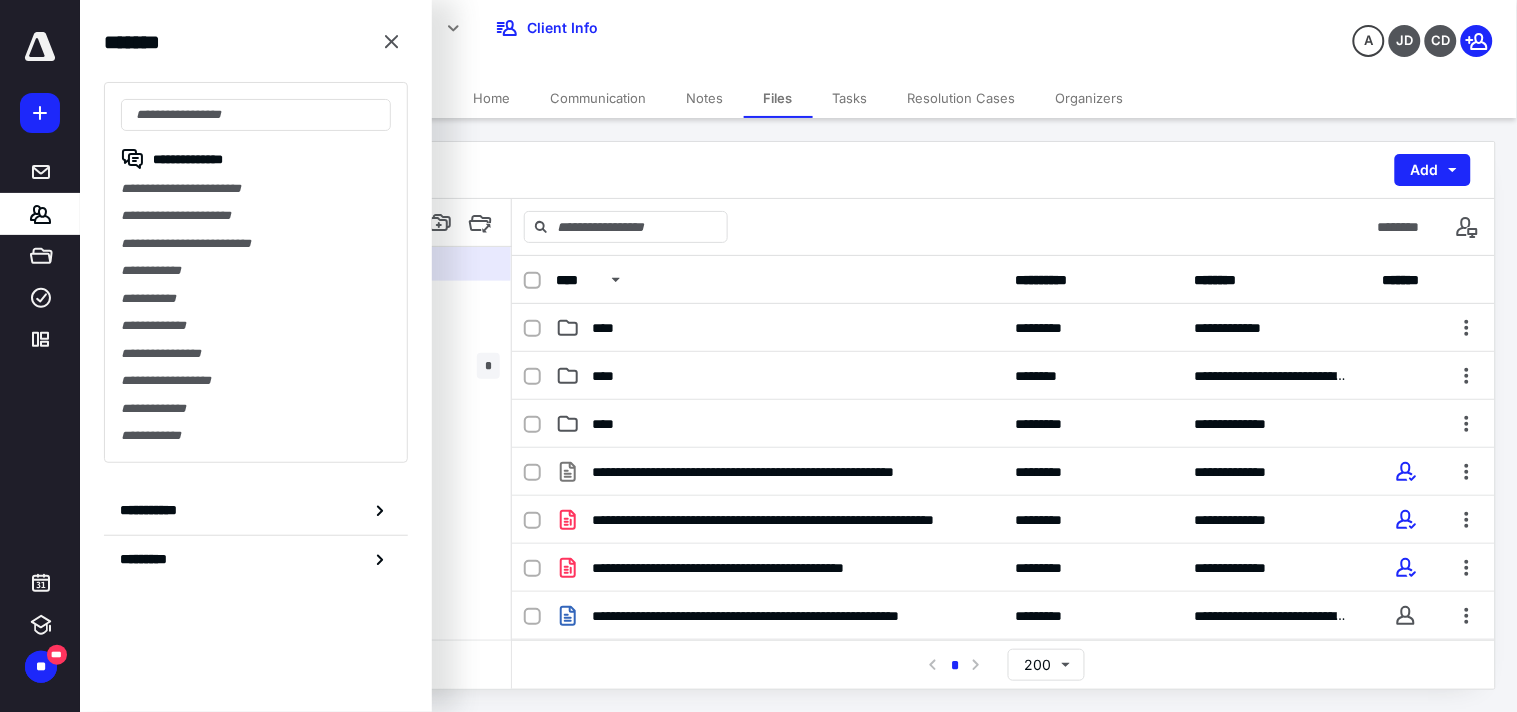 click on "**********" at bounding box center [256, 215] 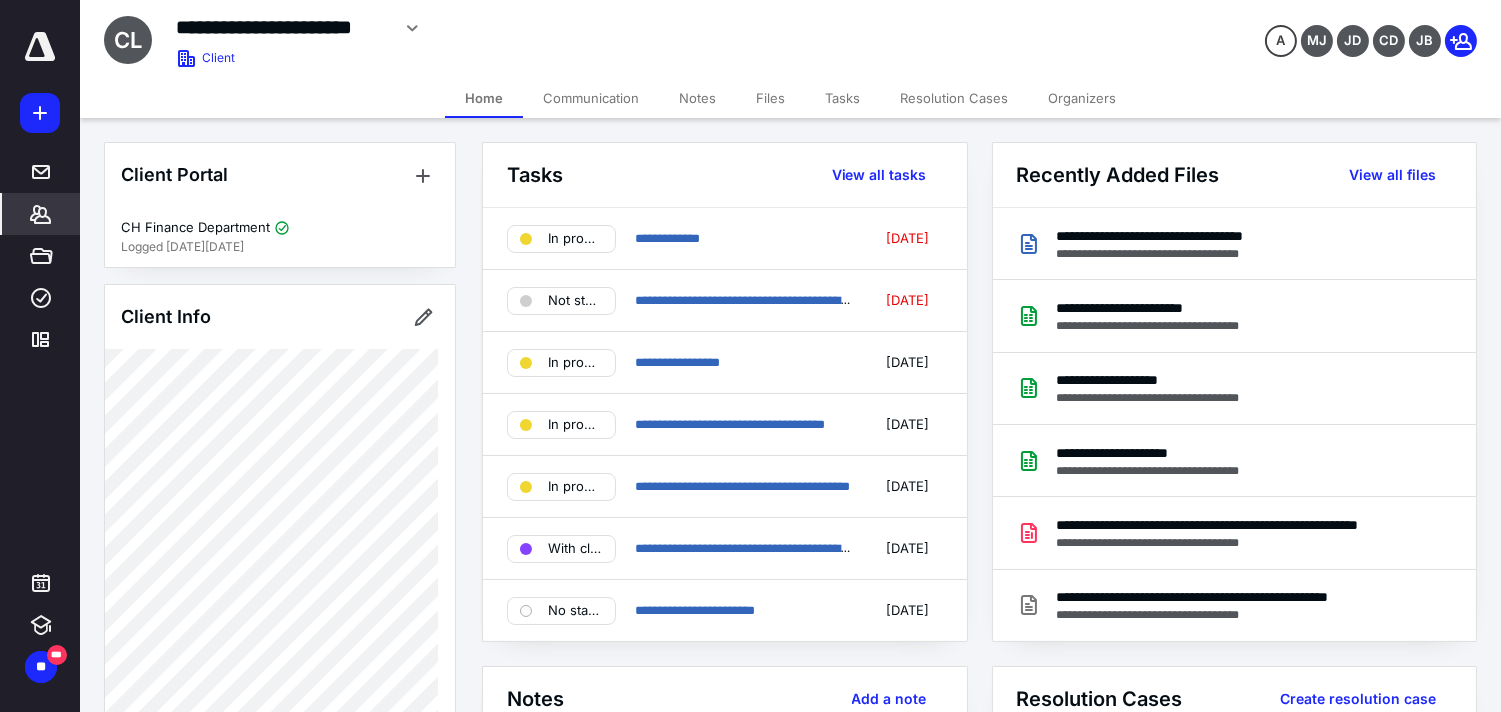 click on "Files" at bounding box center (770, 98) 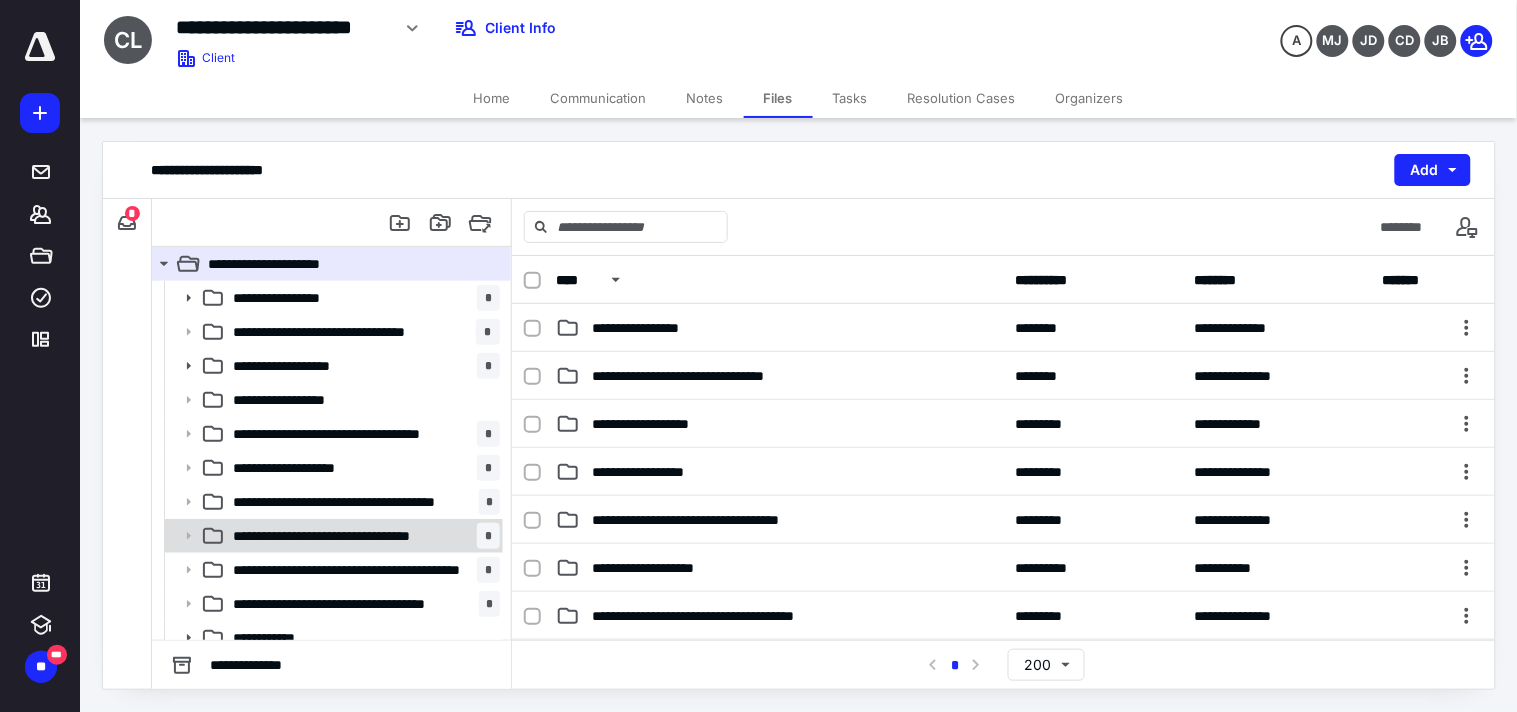 scroll, scrollTop: 15, scrollLeft: 0, axis: vertical 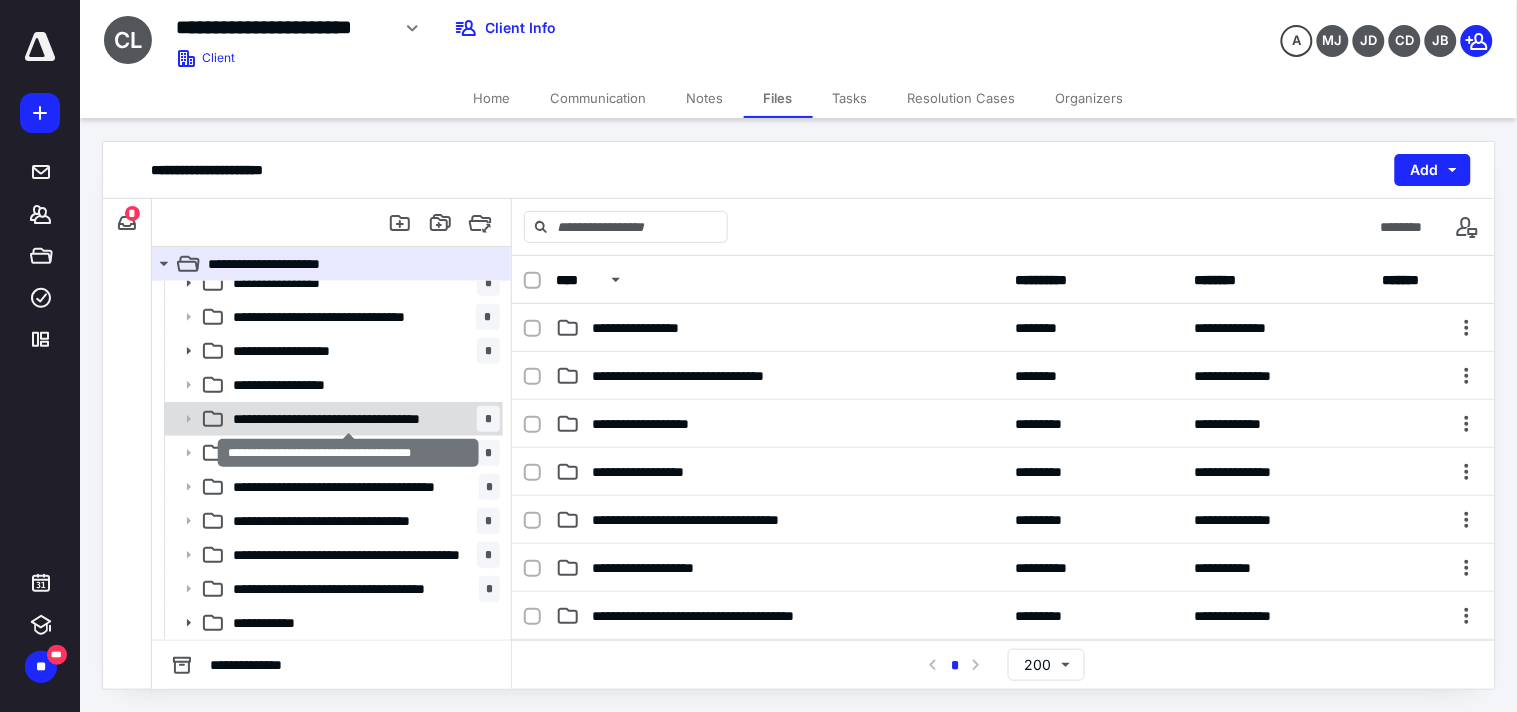 click on "**********" at bounding box center (348, 419) 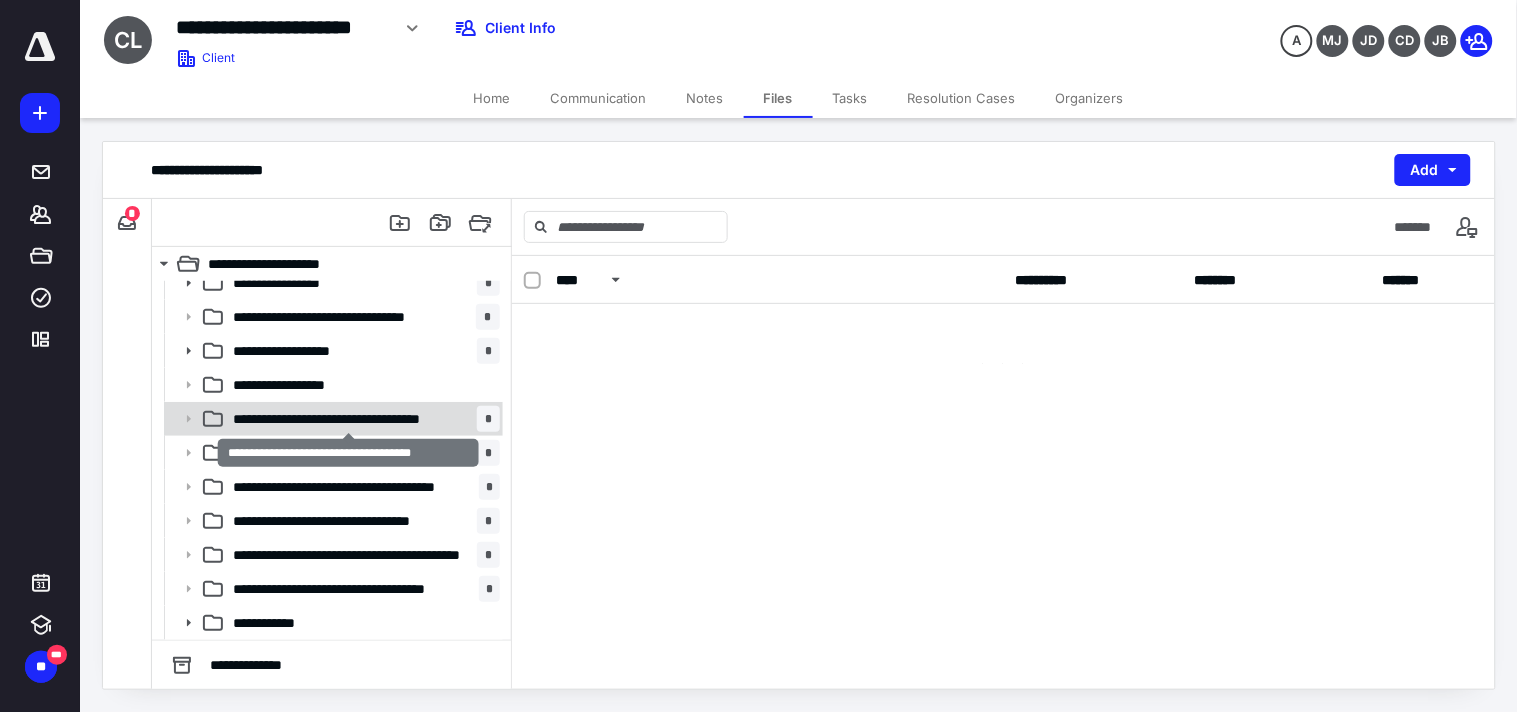 click on "**********" at bounding box center [348, 419] 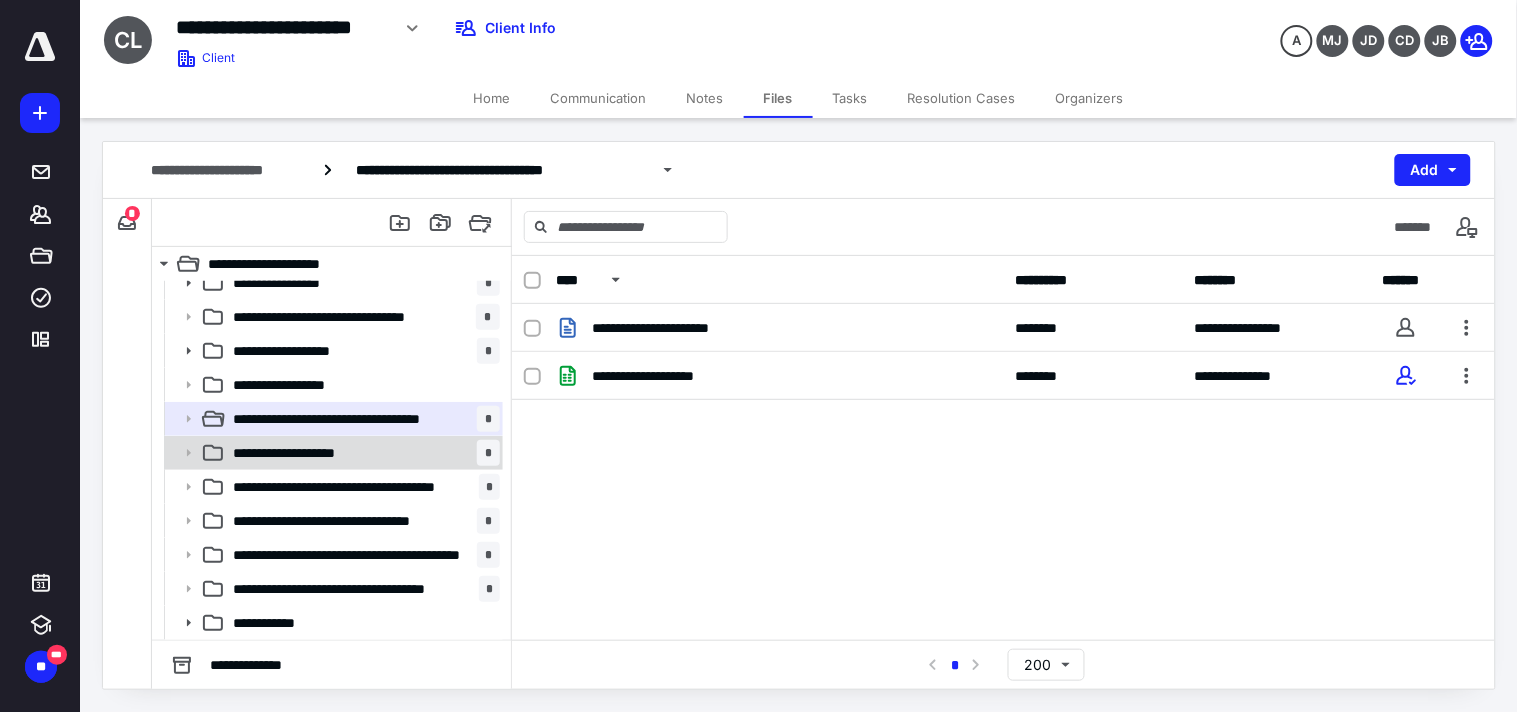 click on "**********" at bounding box center [301, 453] 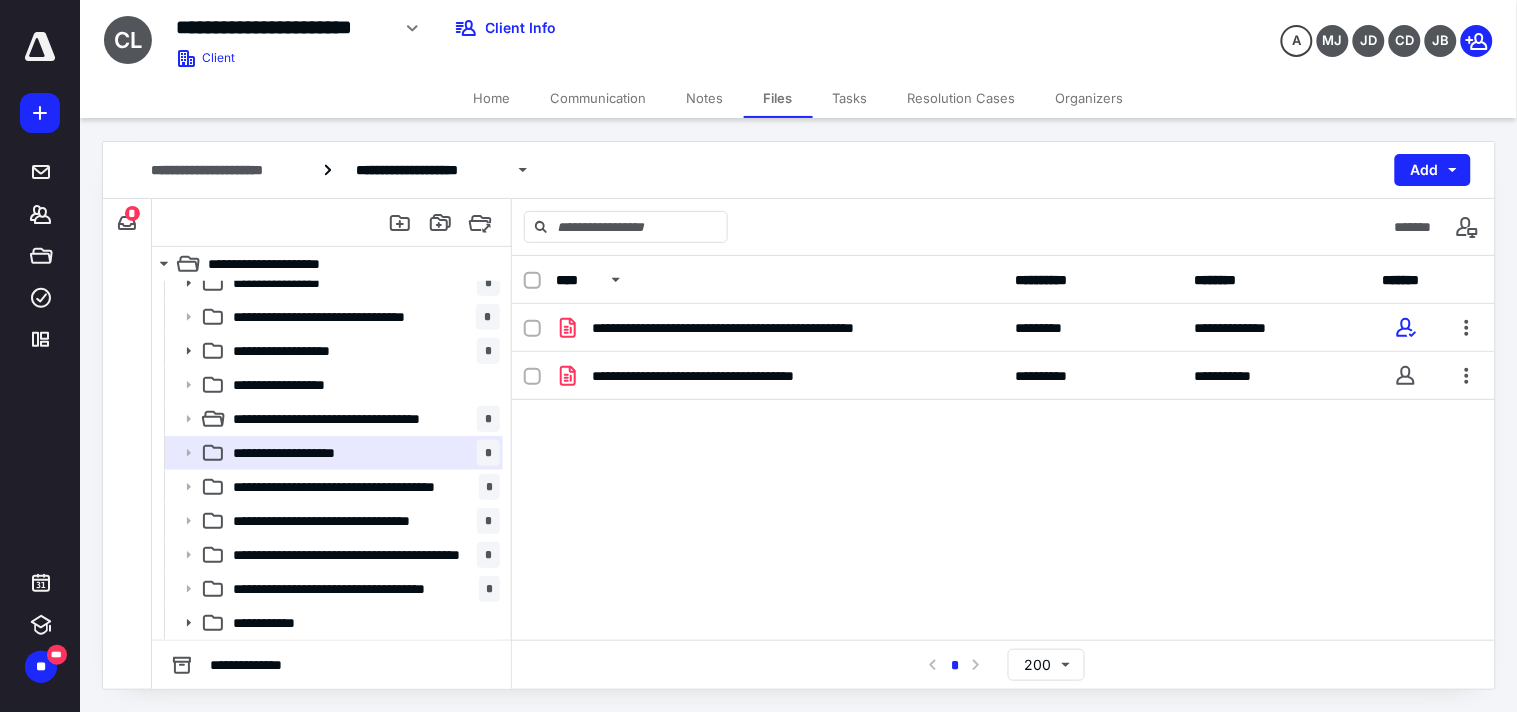 click on "**********" at bounding box center [349, 487] 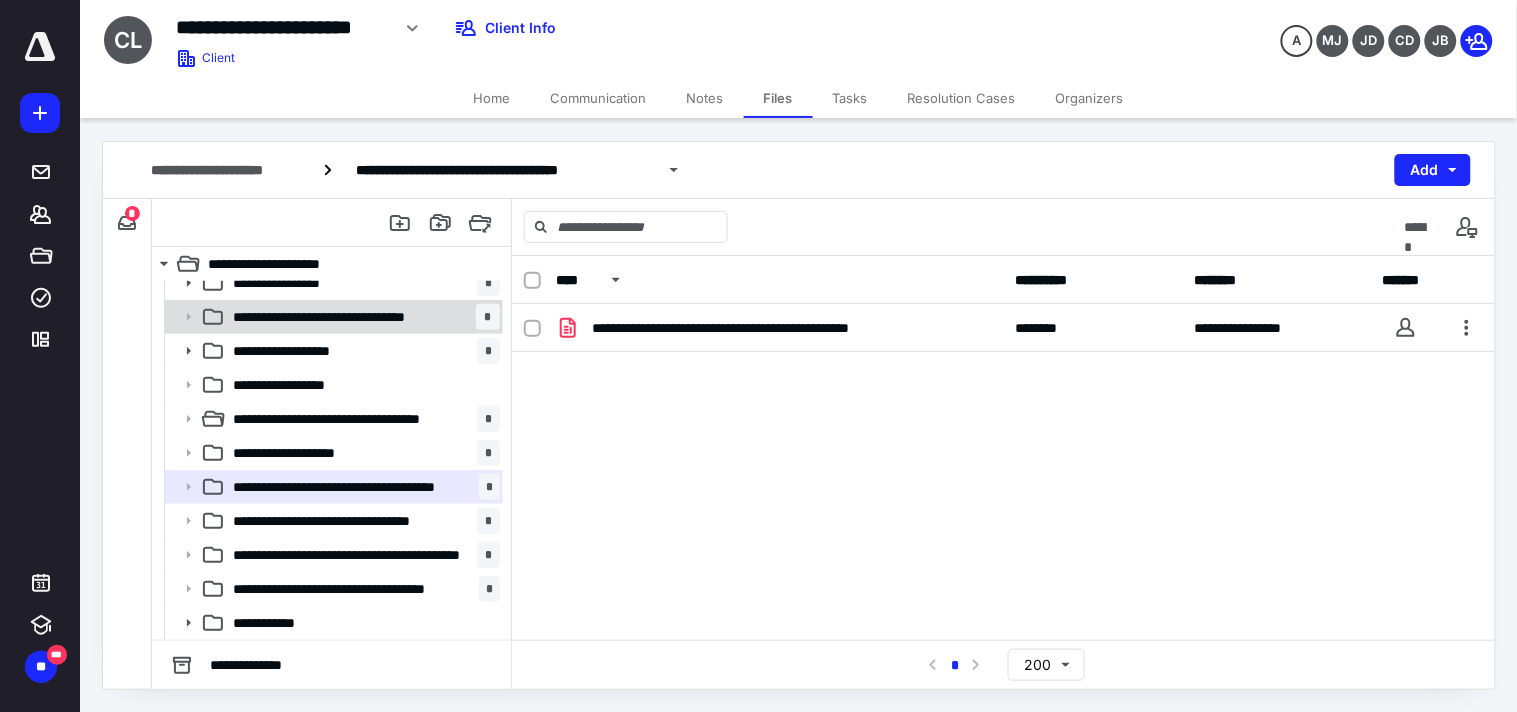 click on "**********" at bounding box center (332, 317) 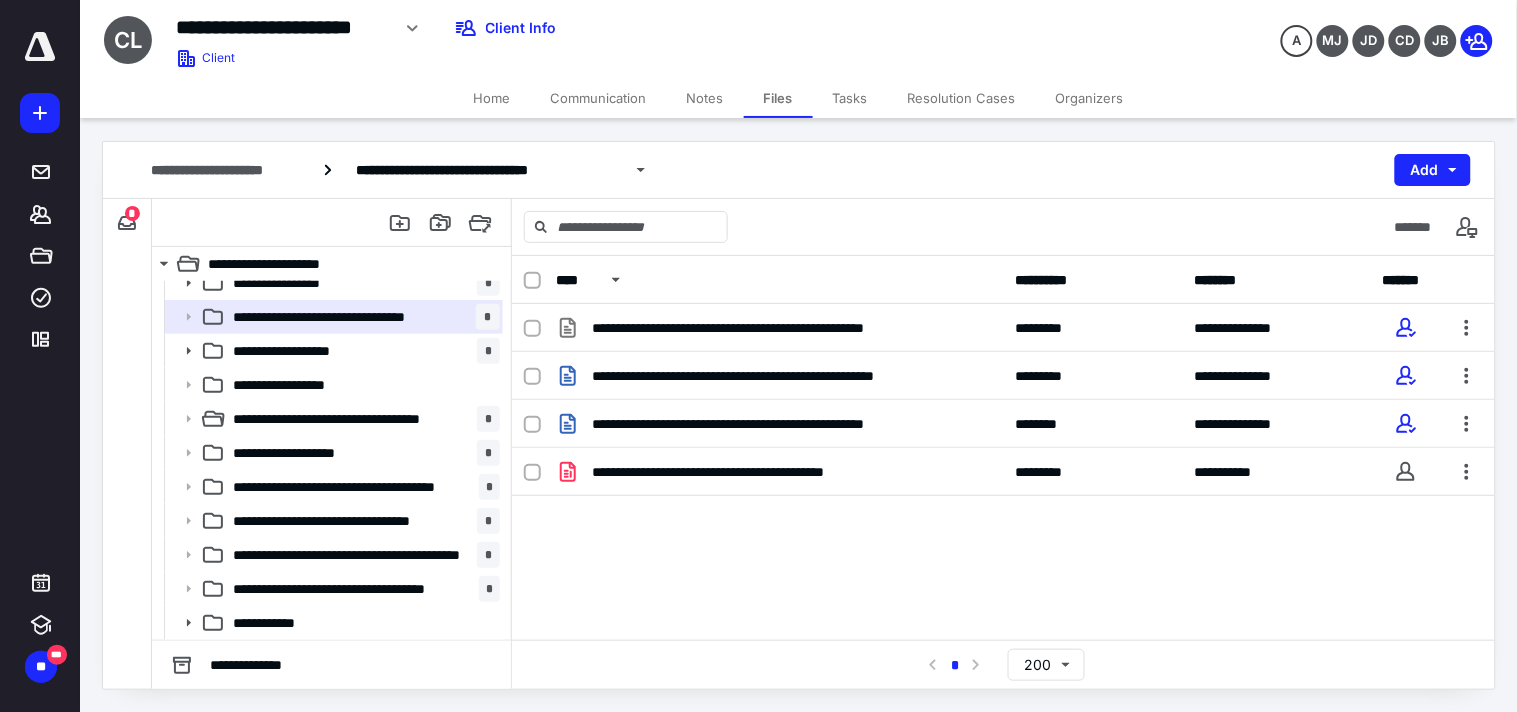 scroll, scrollTop: 0, scrollLeft: 0, axis: both 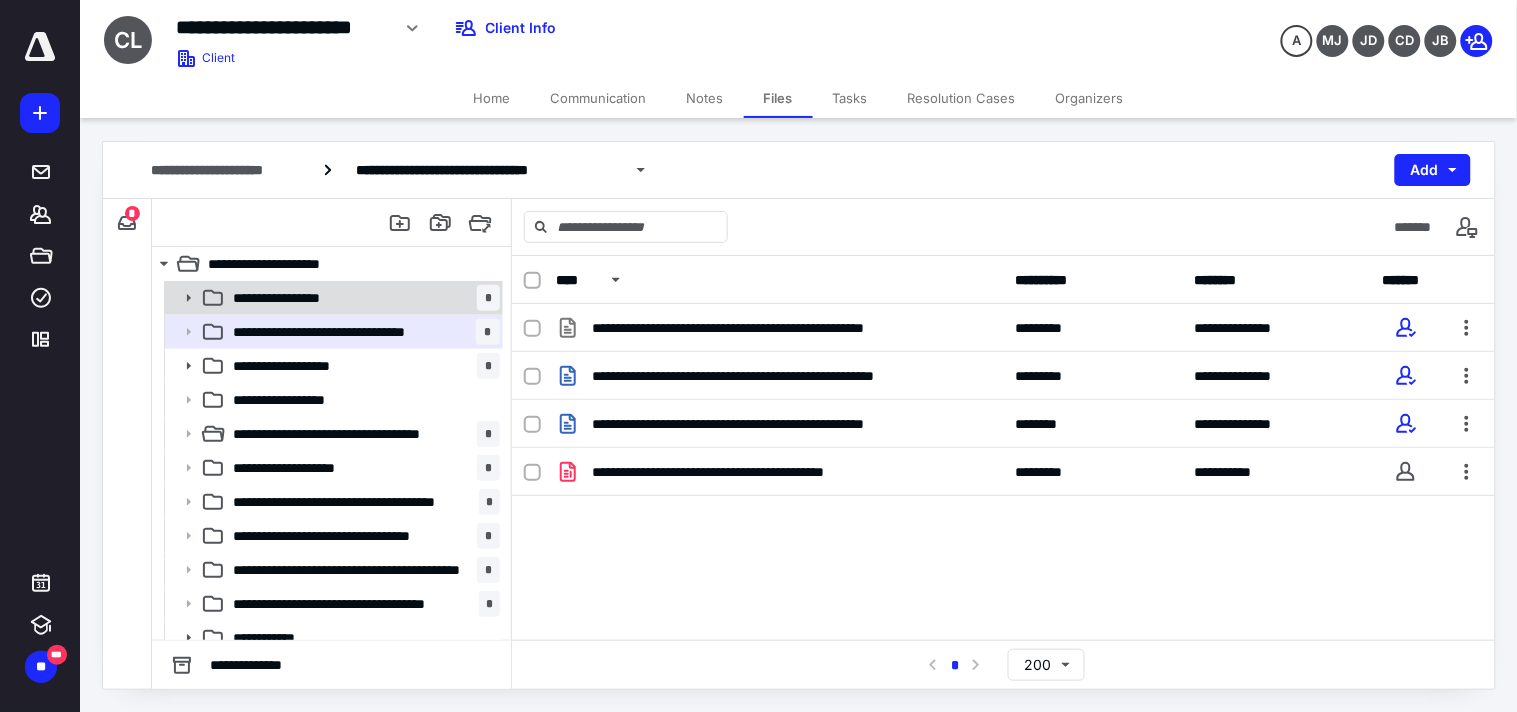 click on "**********" at bounding box center (292, 298) 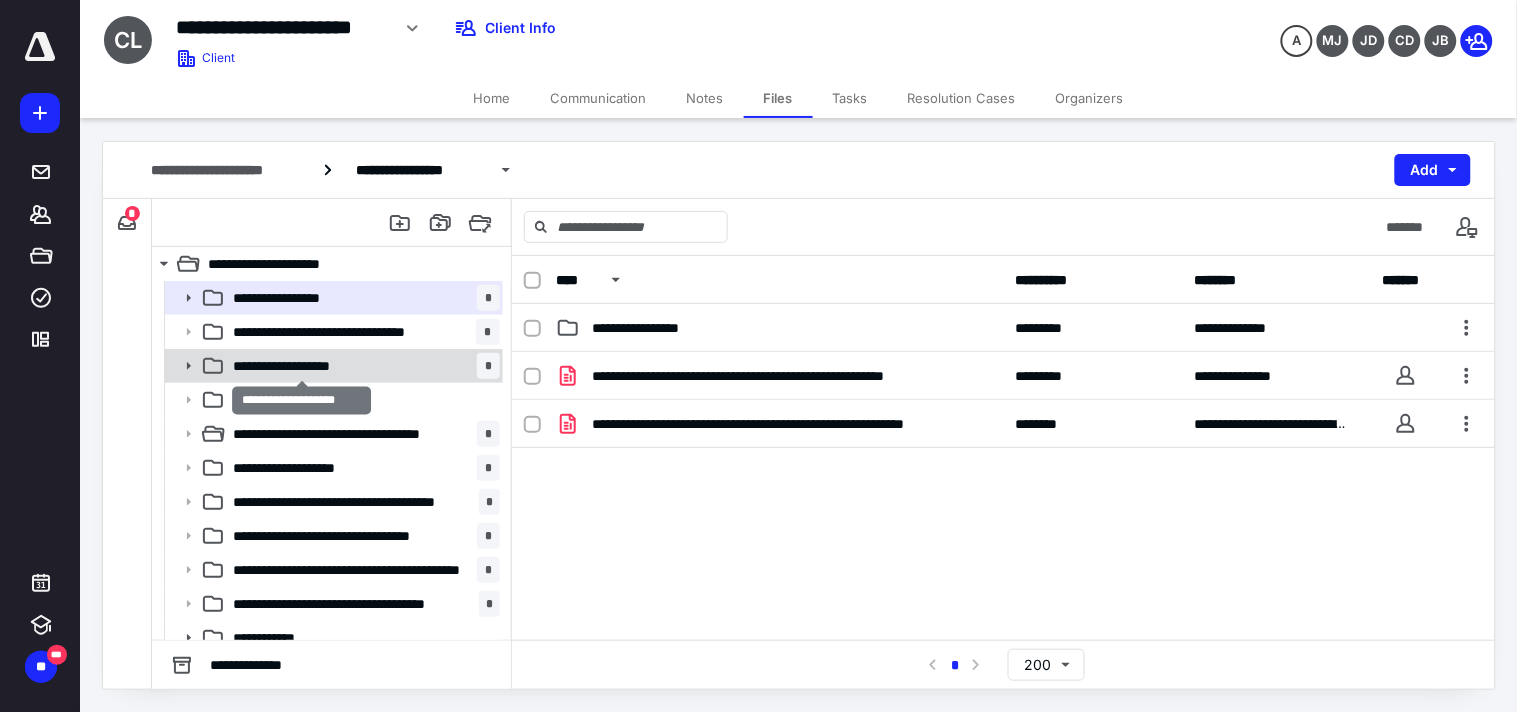click on "**********" at bounding box center (301, 366) 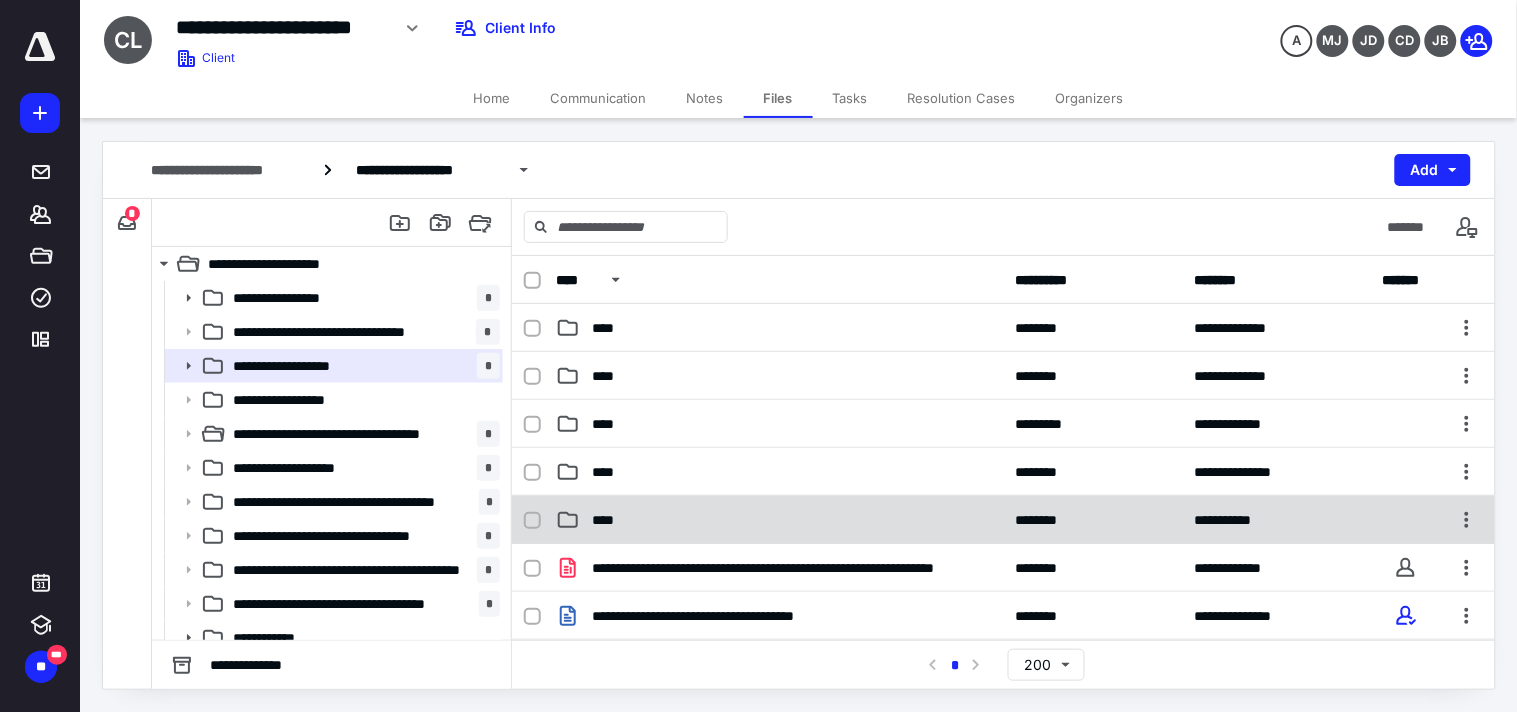 click on "**********" at bounding box center (1003, 520) 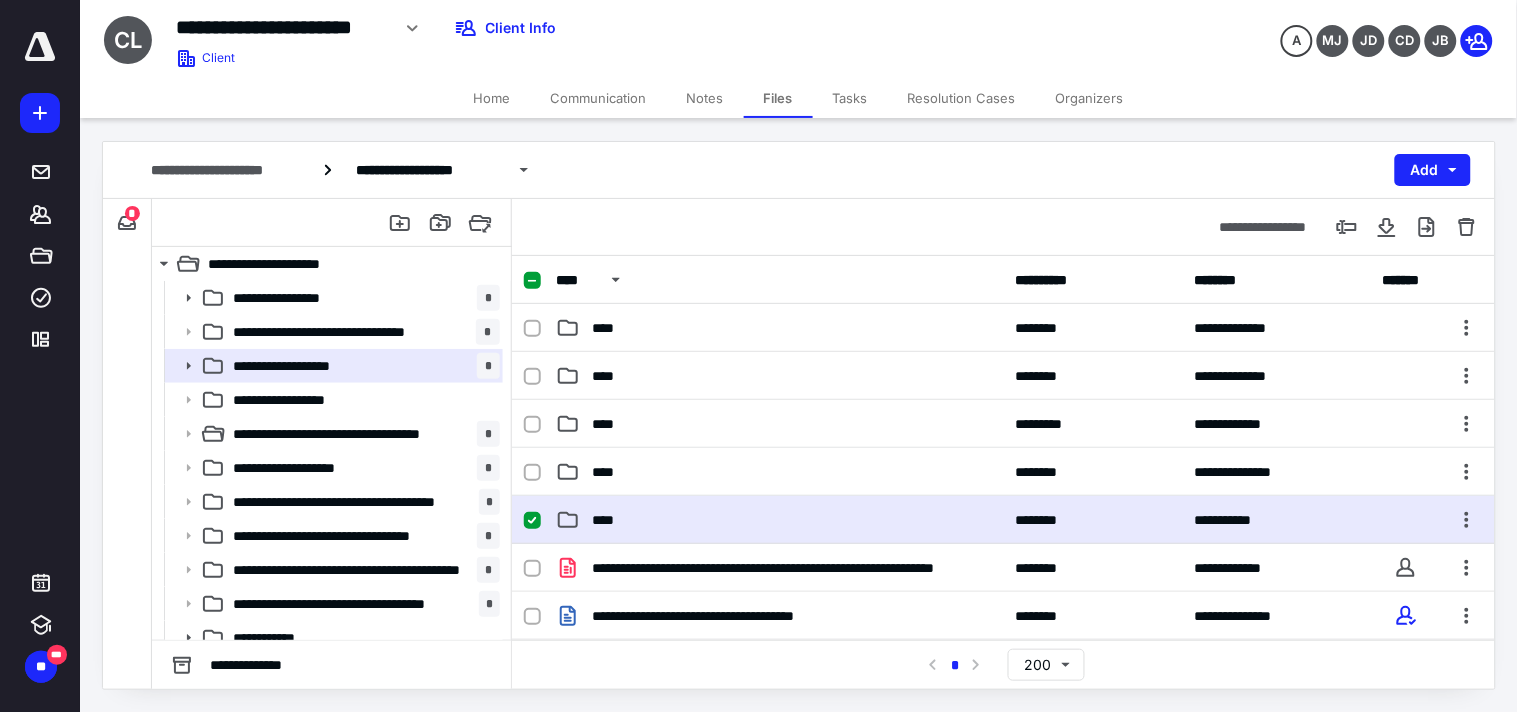 click on "**********" at bounding box center (1003, 520) 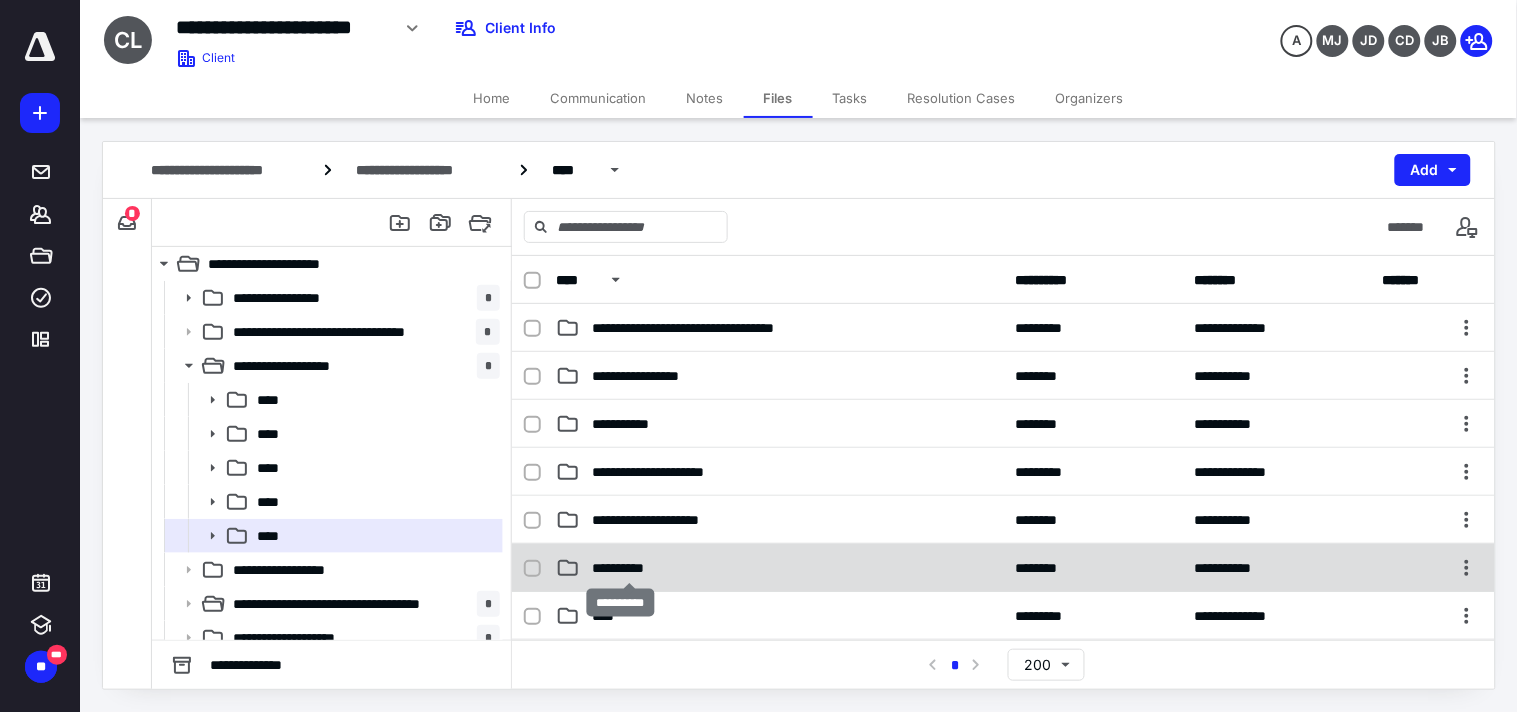 click on "**********" at bounding box center [629, 568] 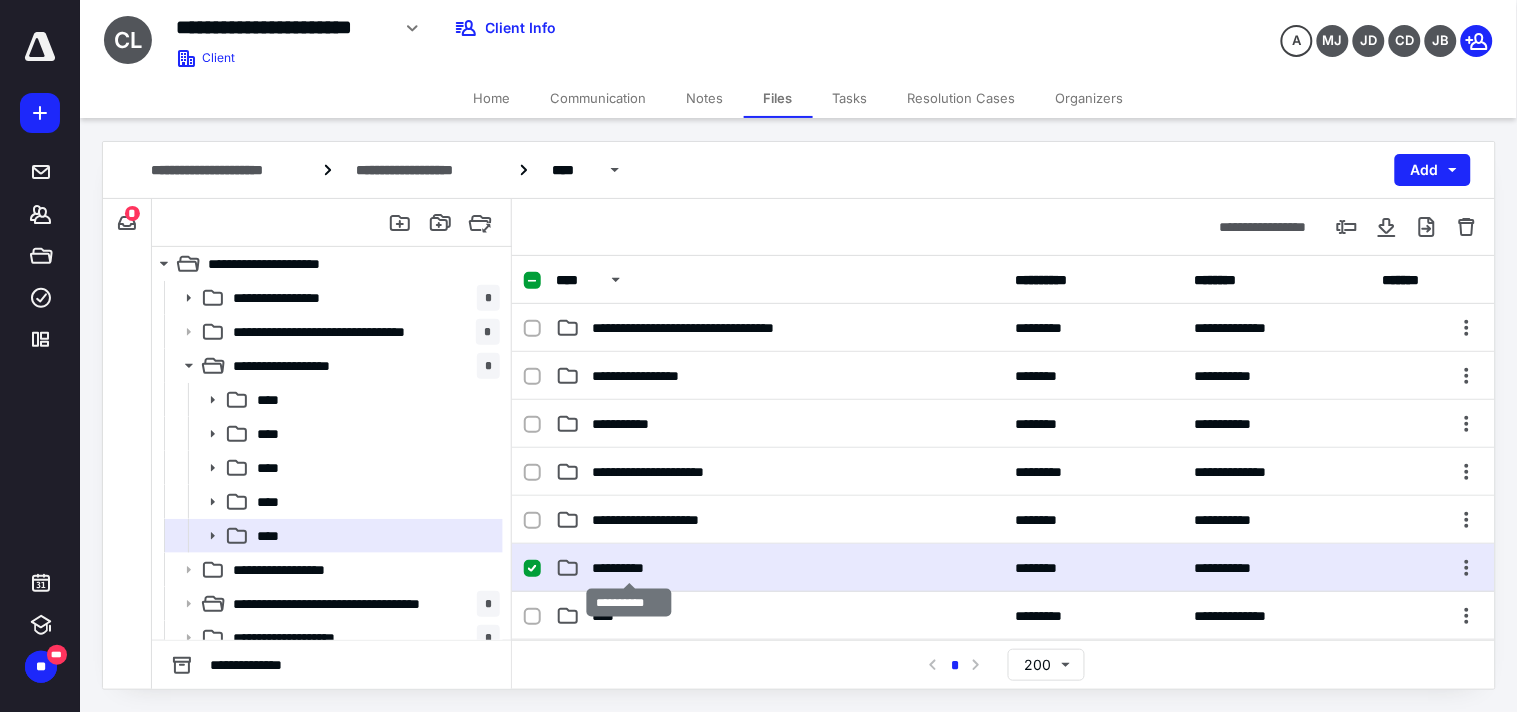 click on "**********" at bounding box center (629, 568) 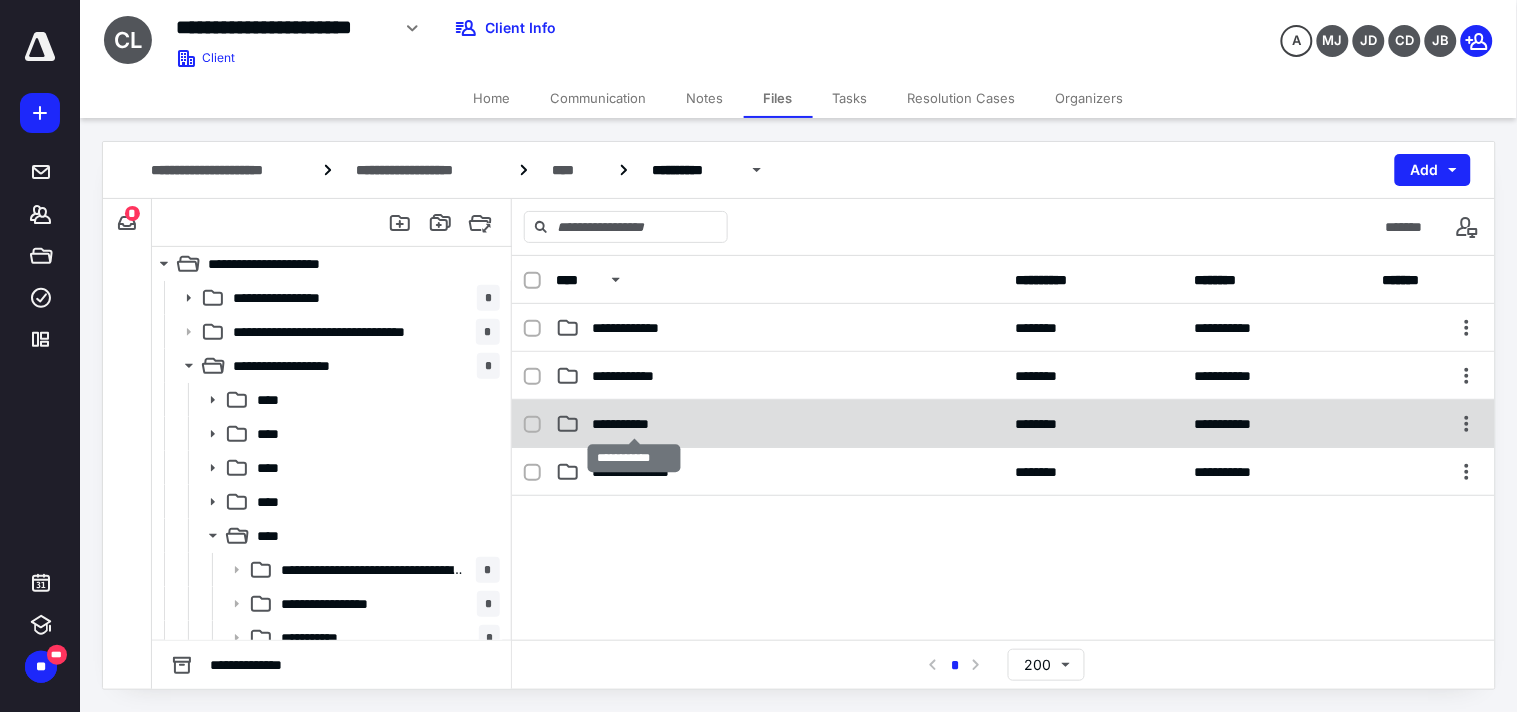 click on "**********" at bounding box center (634, 424) 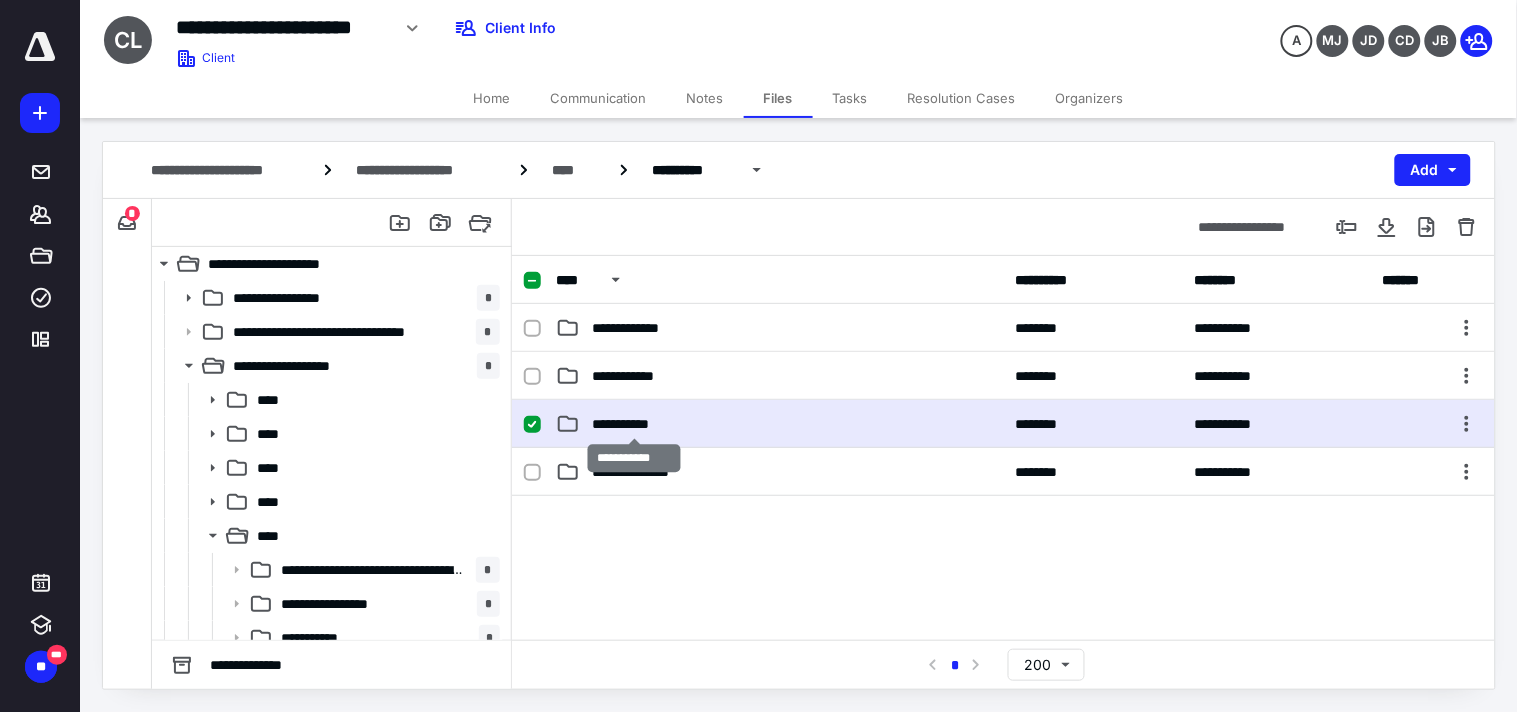 click on "**********" at bounding box center [634, 424] 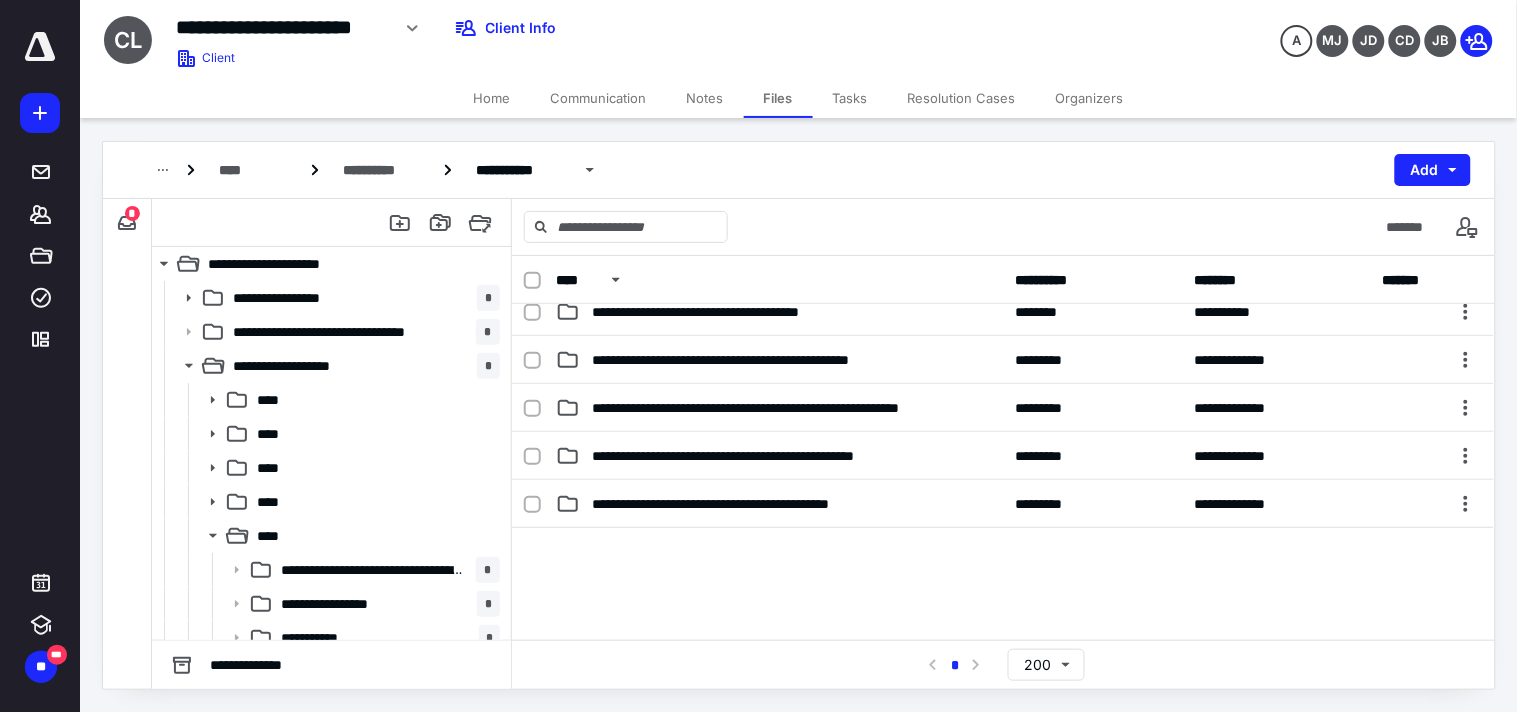 scroll, scrollTop: 35, scrollLeft: 0, axis: vertical 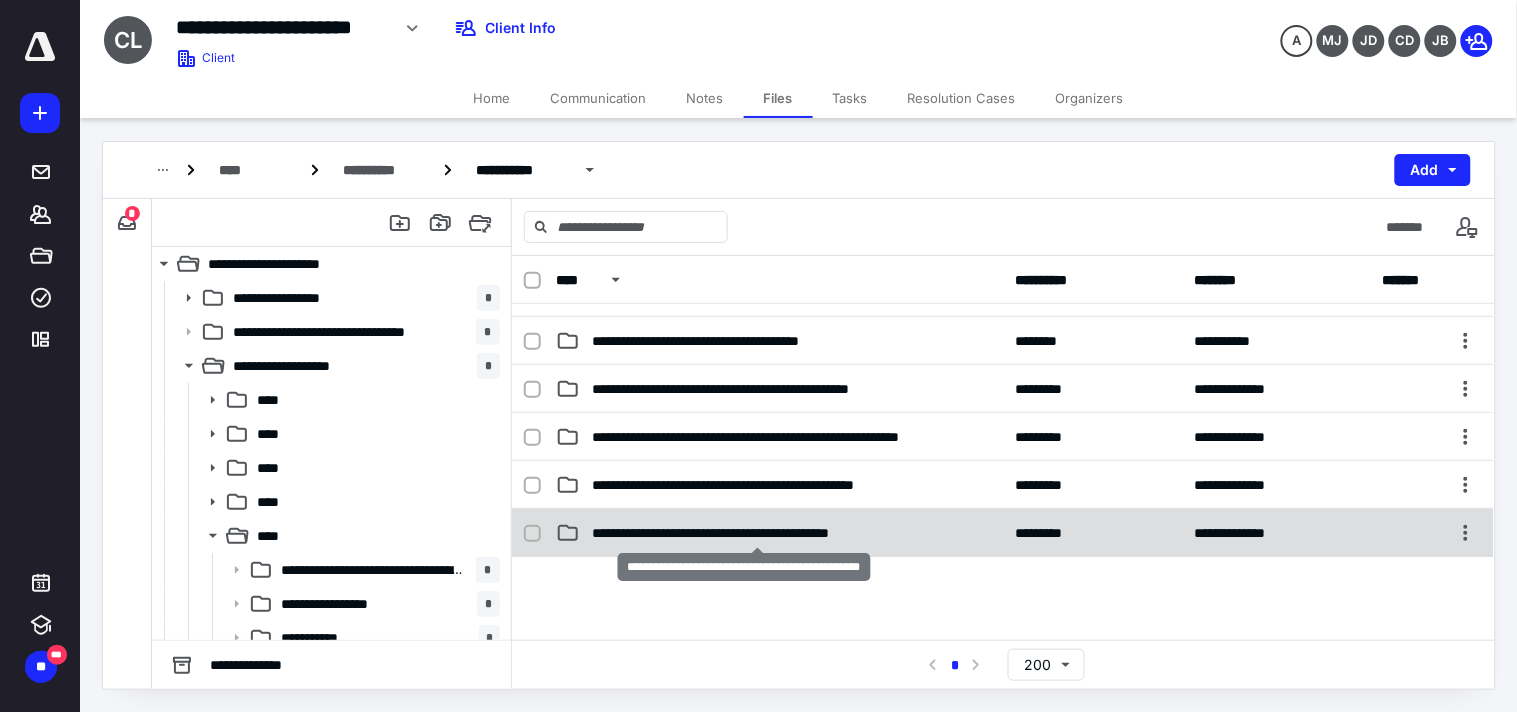 click on "**********" at bounding box center [758, 533] 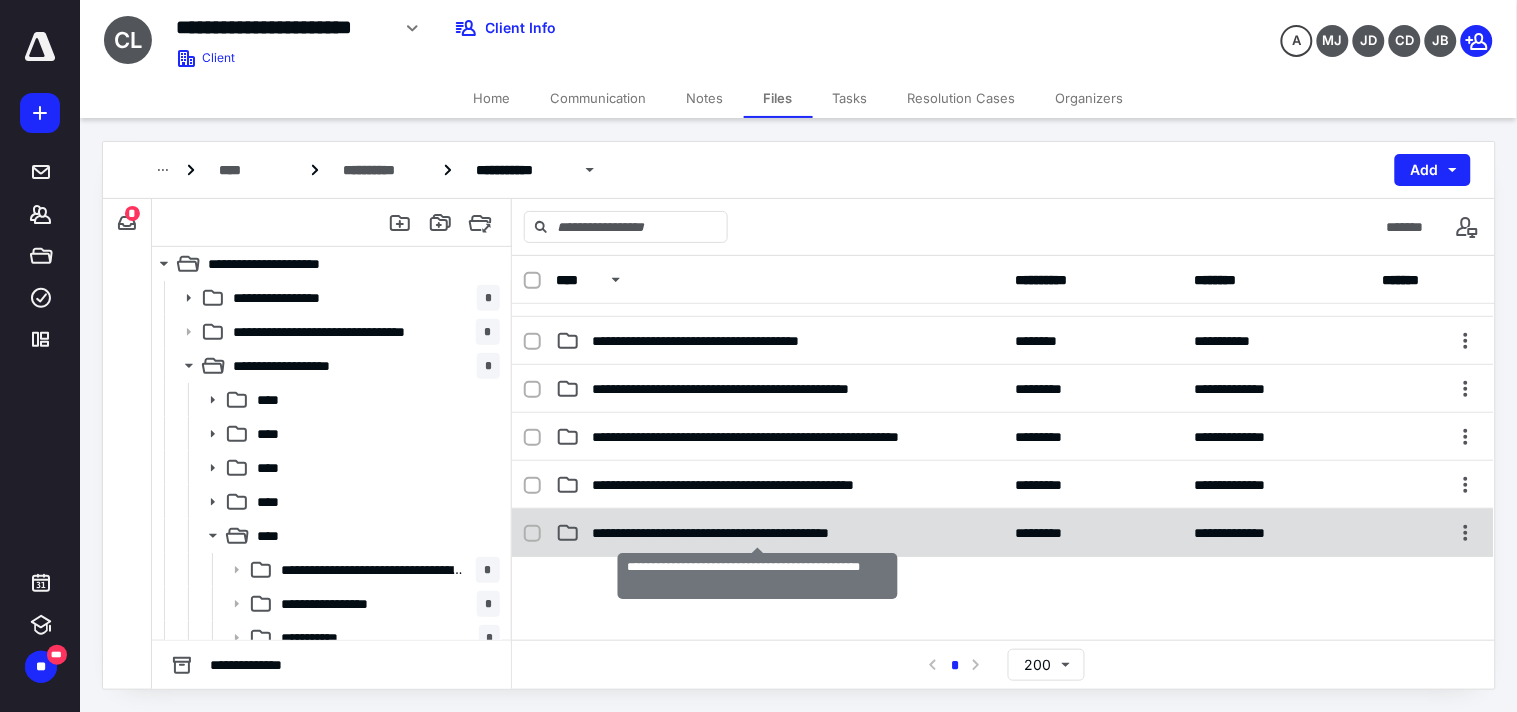 click on "**********" at bounding box center (758, 533) 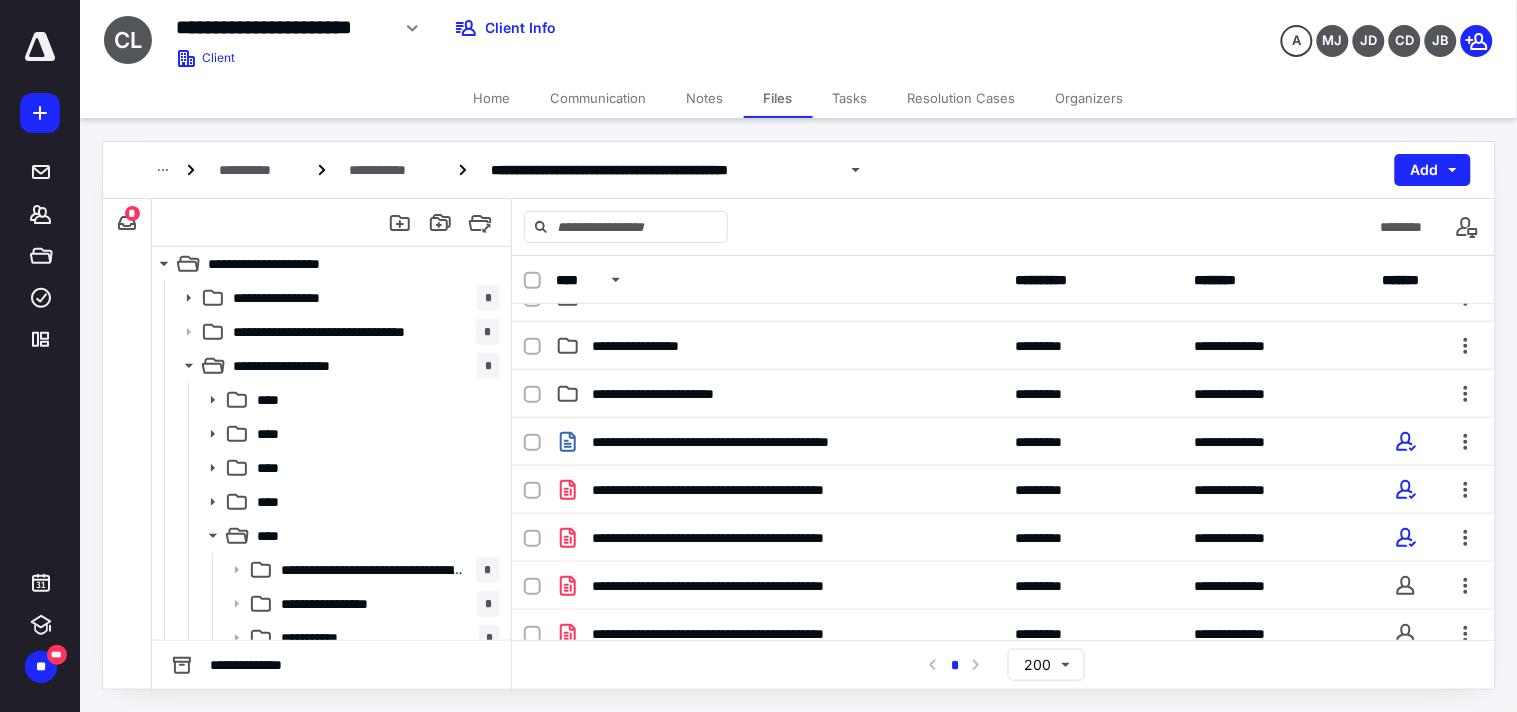scroll, scrollTop: 301, scrollLeft: 0, axis: vertical 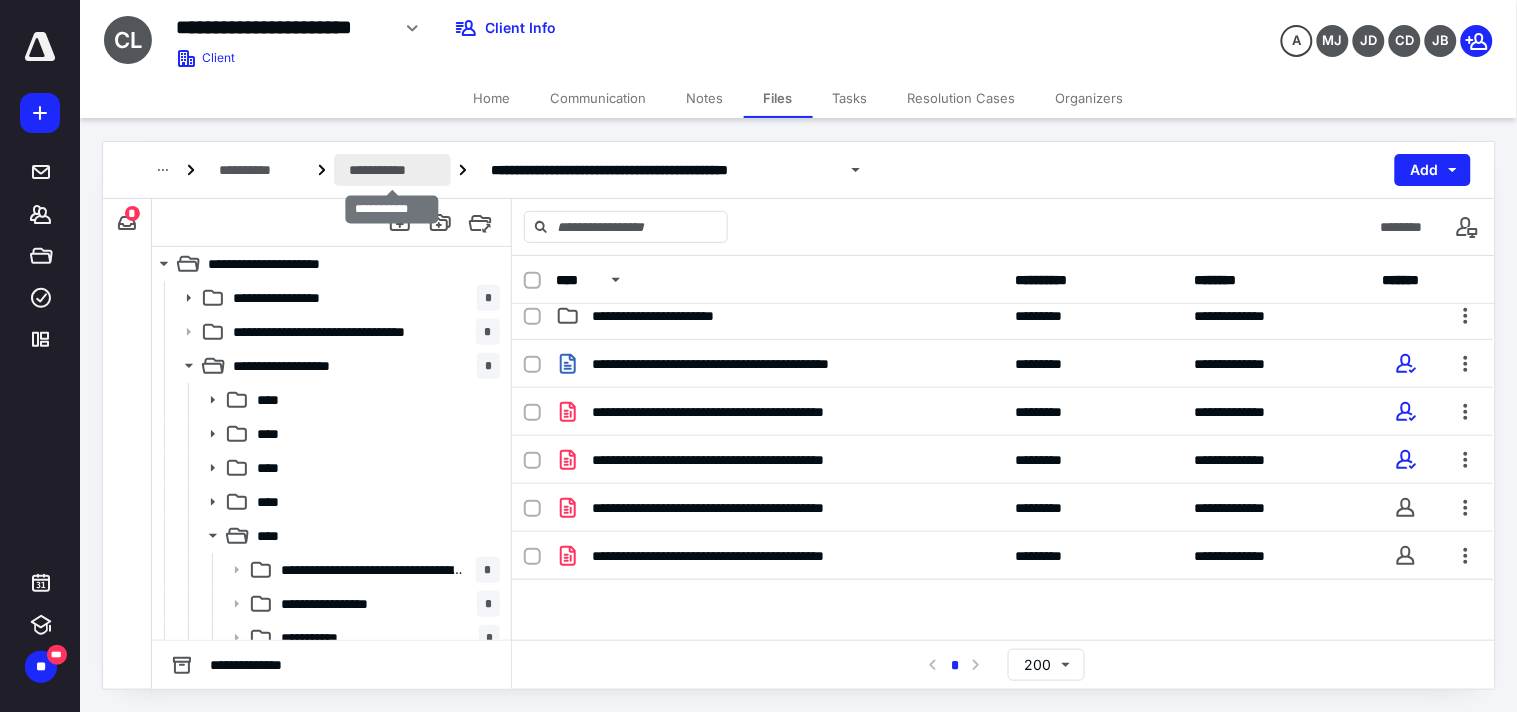 click on "**********" at bounding box center (392, 170) 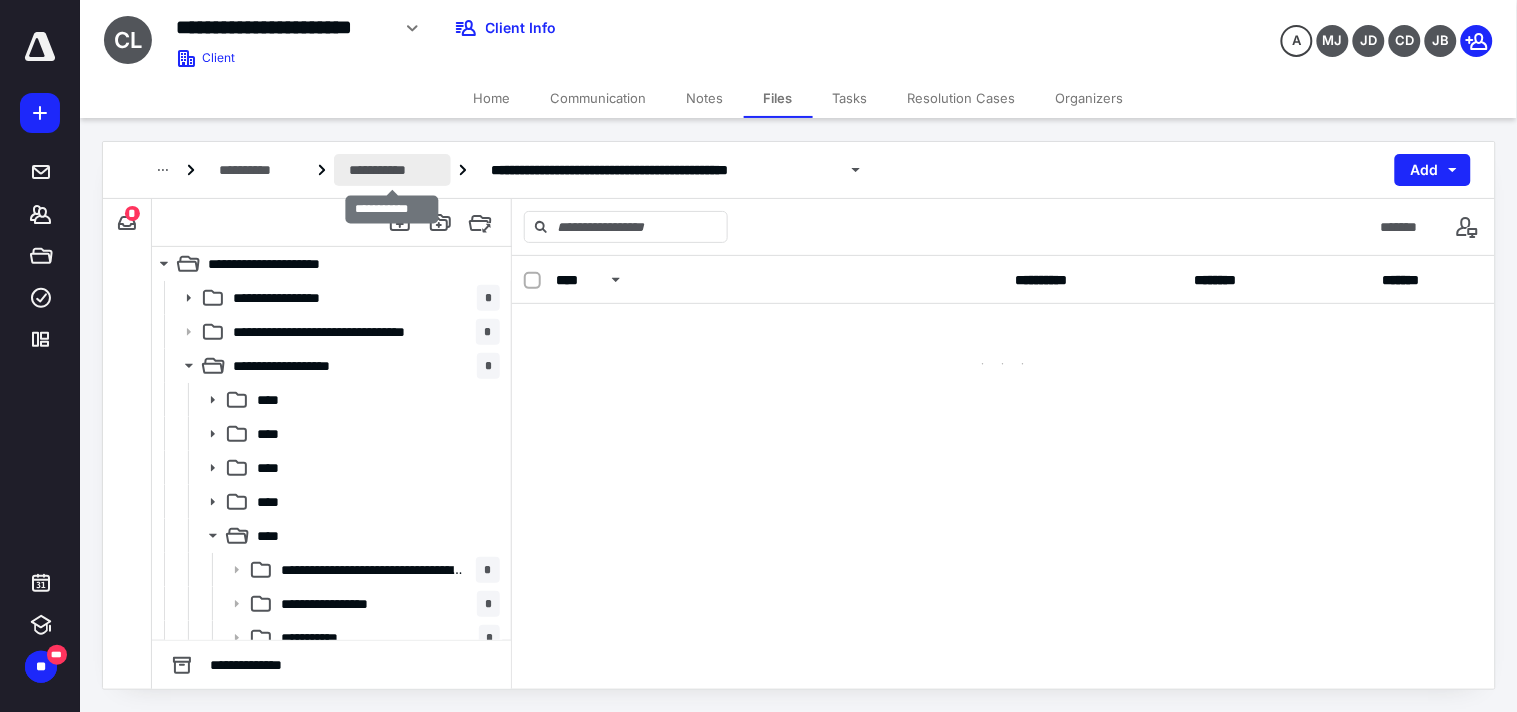 scroll, scrollTop: 0, scrollLeft: 0, axis: both 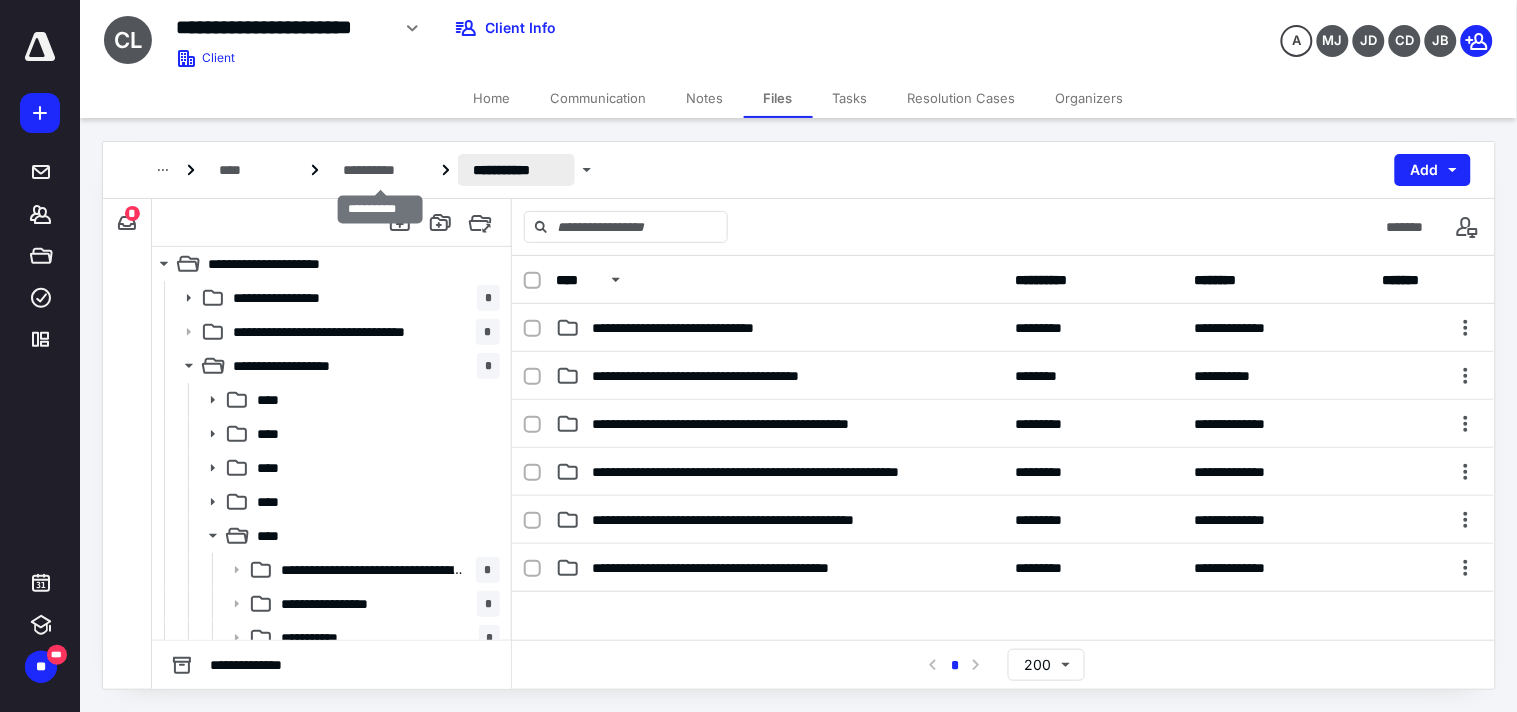 click on "**********" at bounding box center [380, 170] 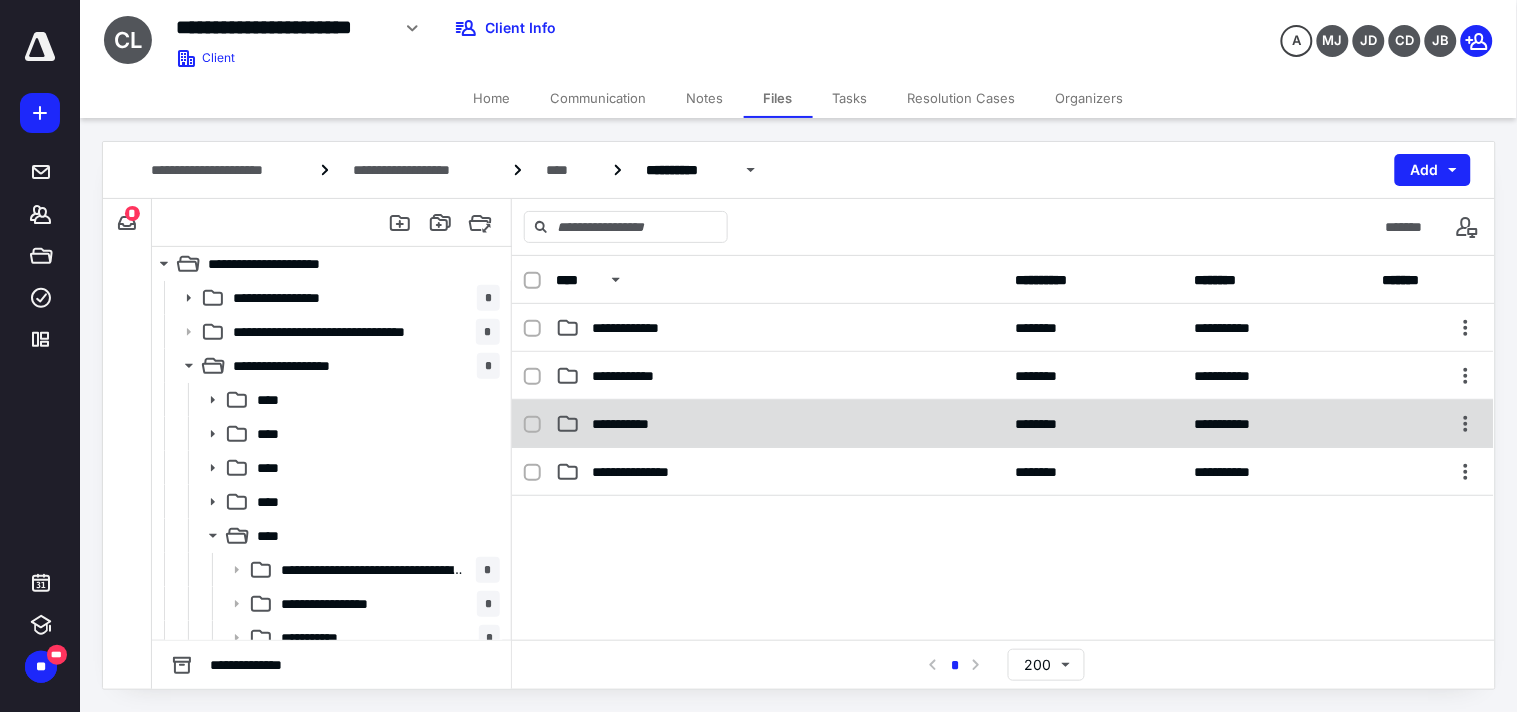 click 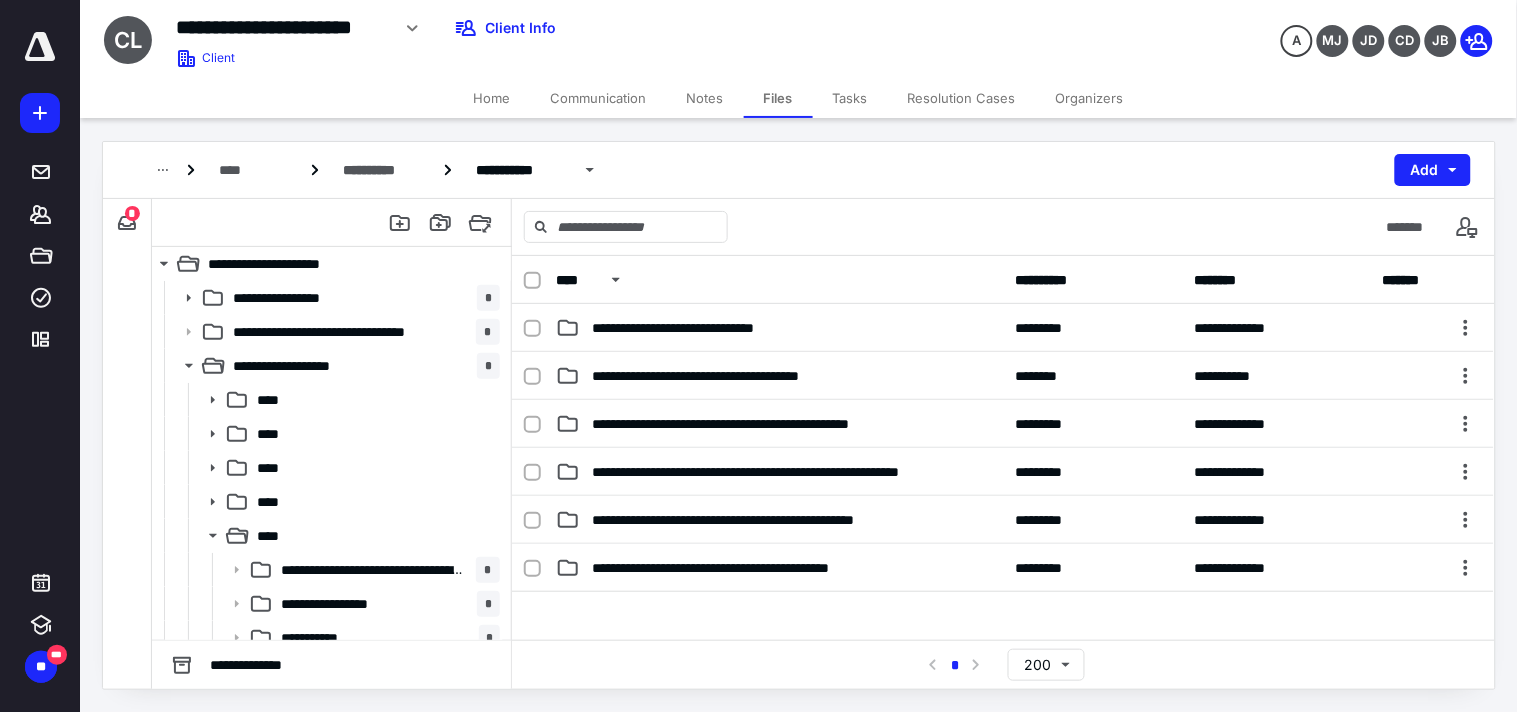 click at bounding box center [532, 281] 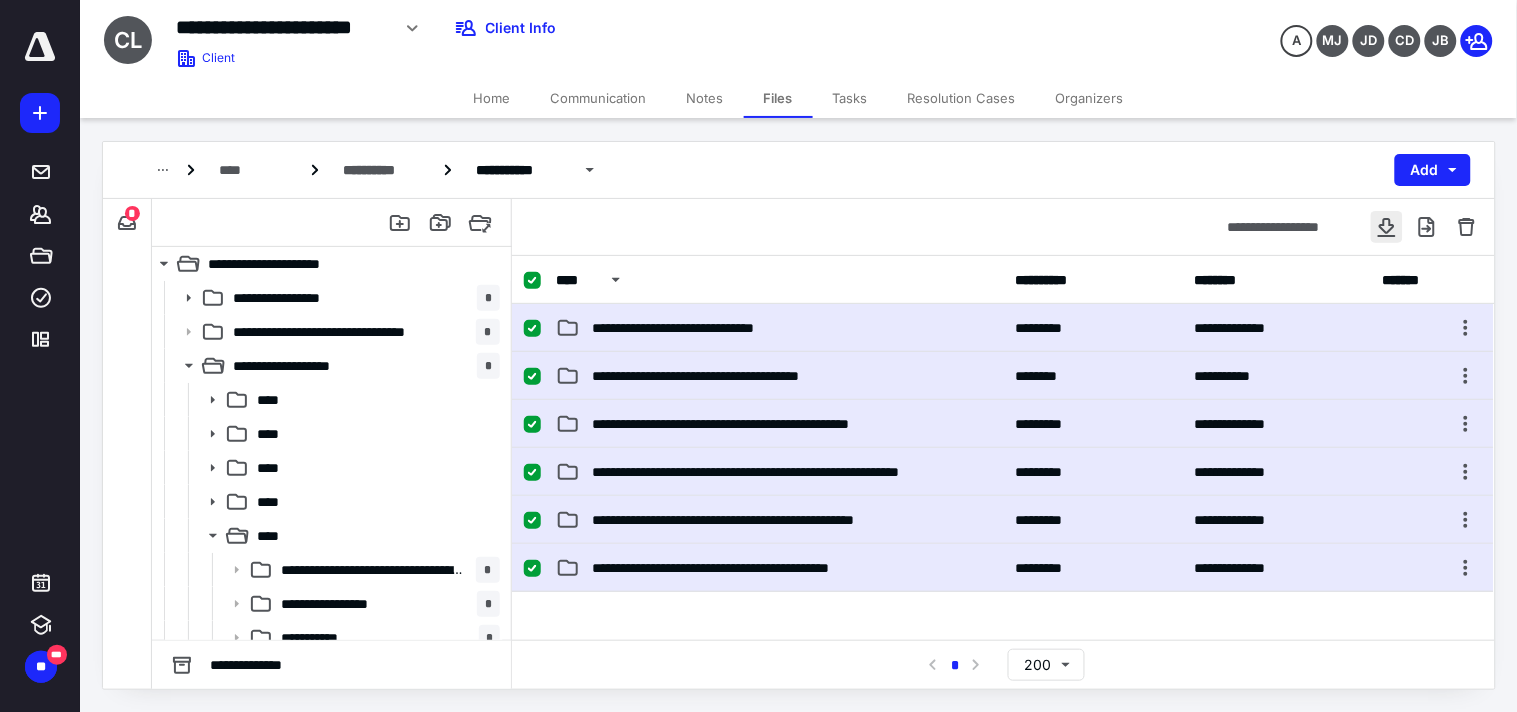 click at bounding box center (1387, 227) 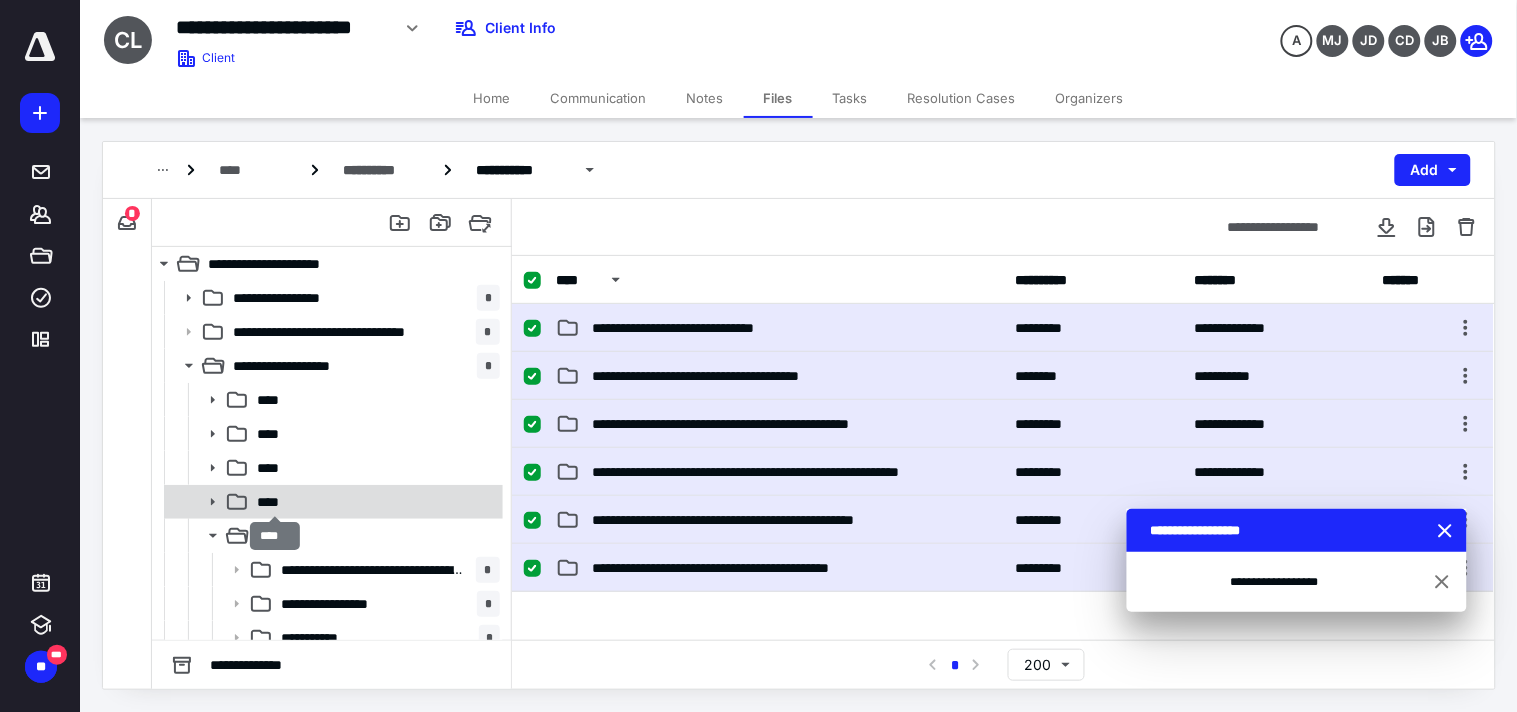 click on "****" at bounding box center (274, 502) 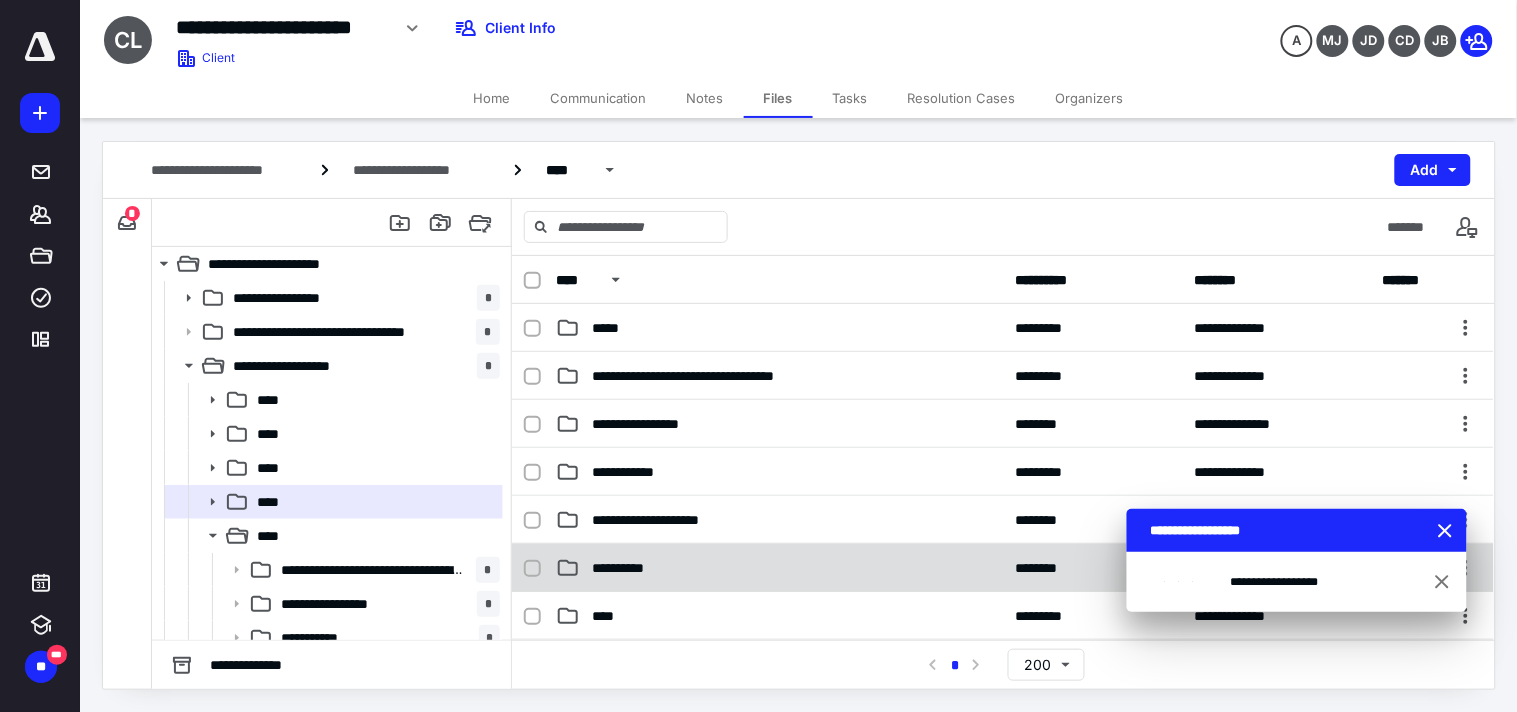 click on "**********" at bounding box center (629, 568) 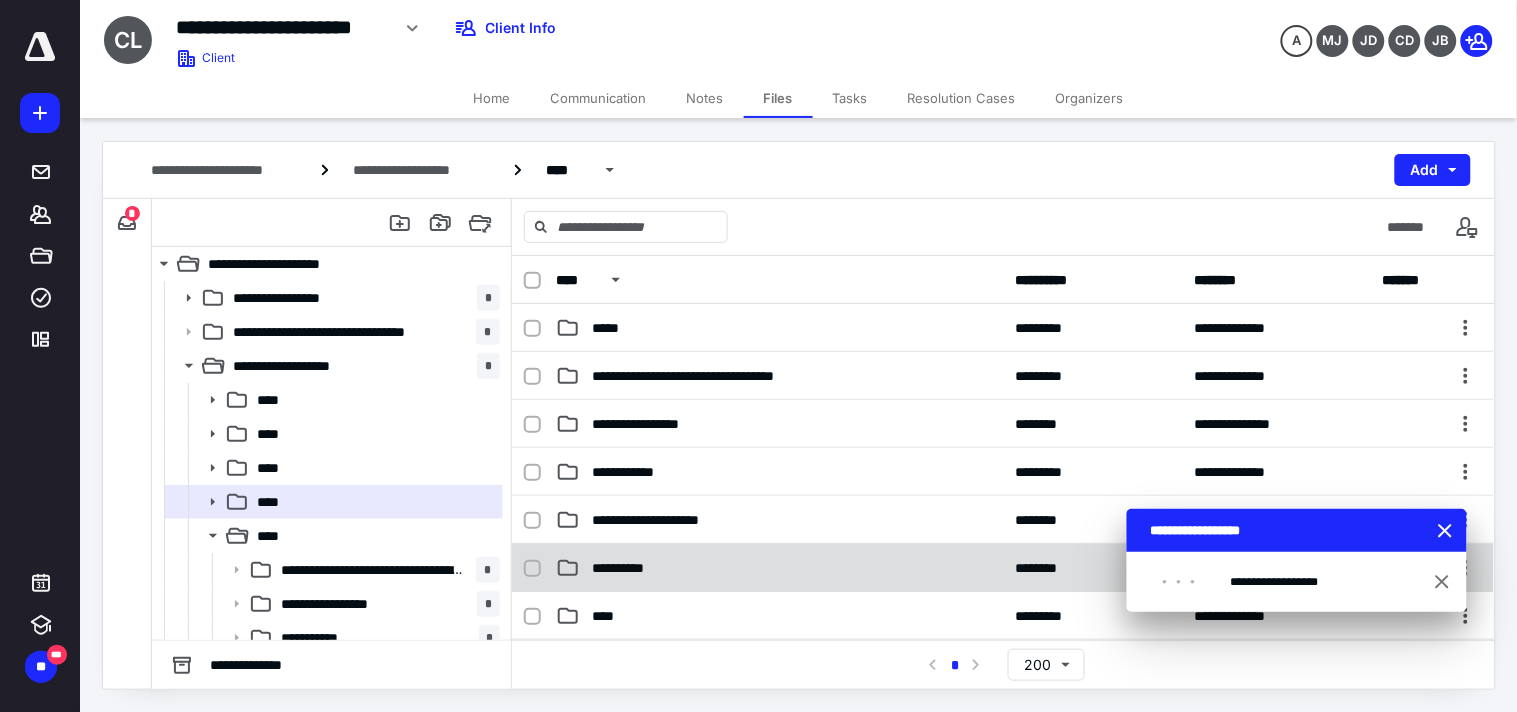 click on "**********" at bounding box center [629, 568] 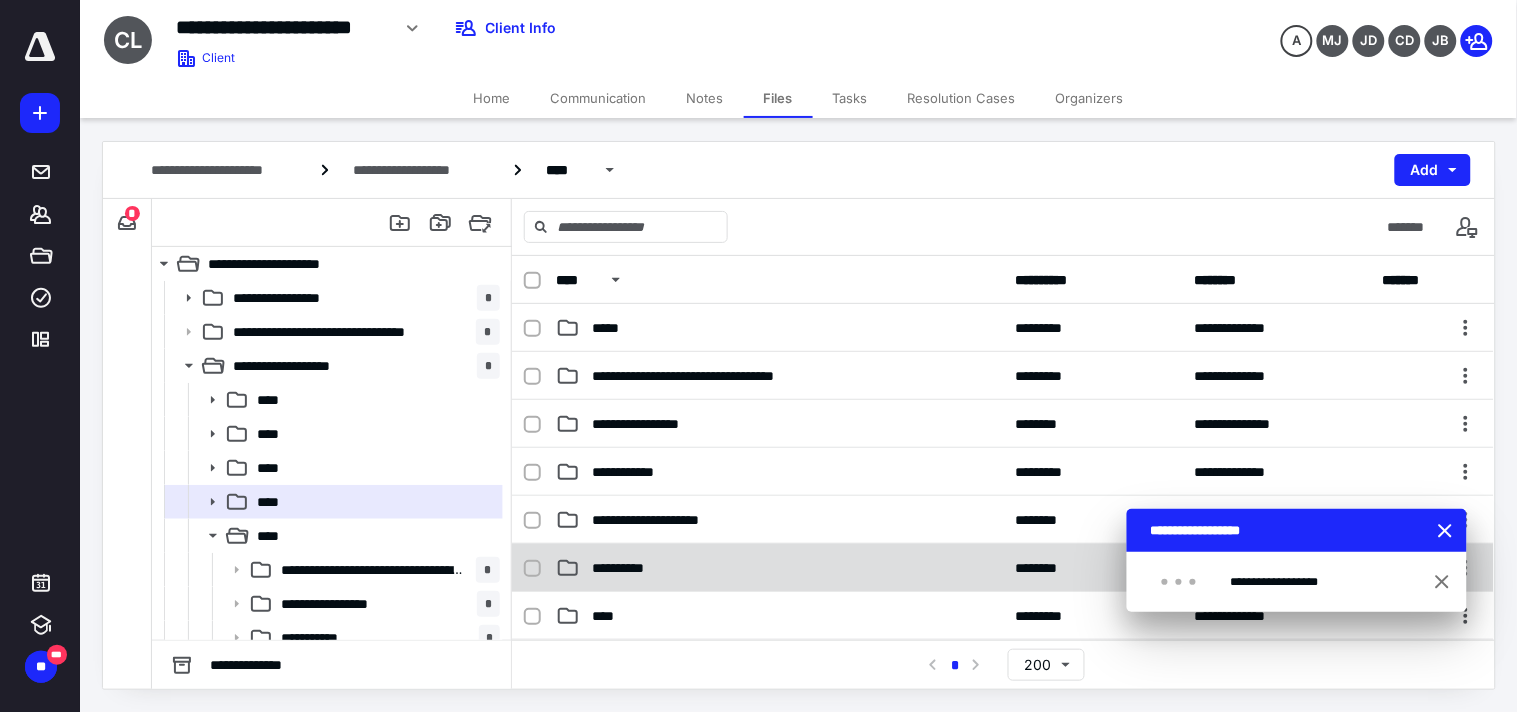 click on "**********" at bounding box center (1003, 448) 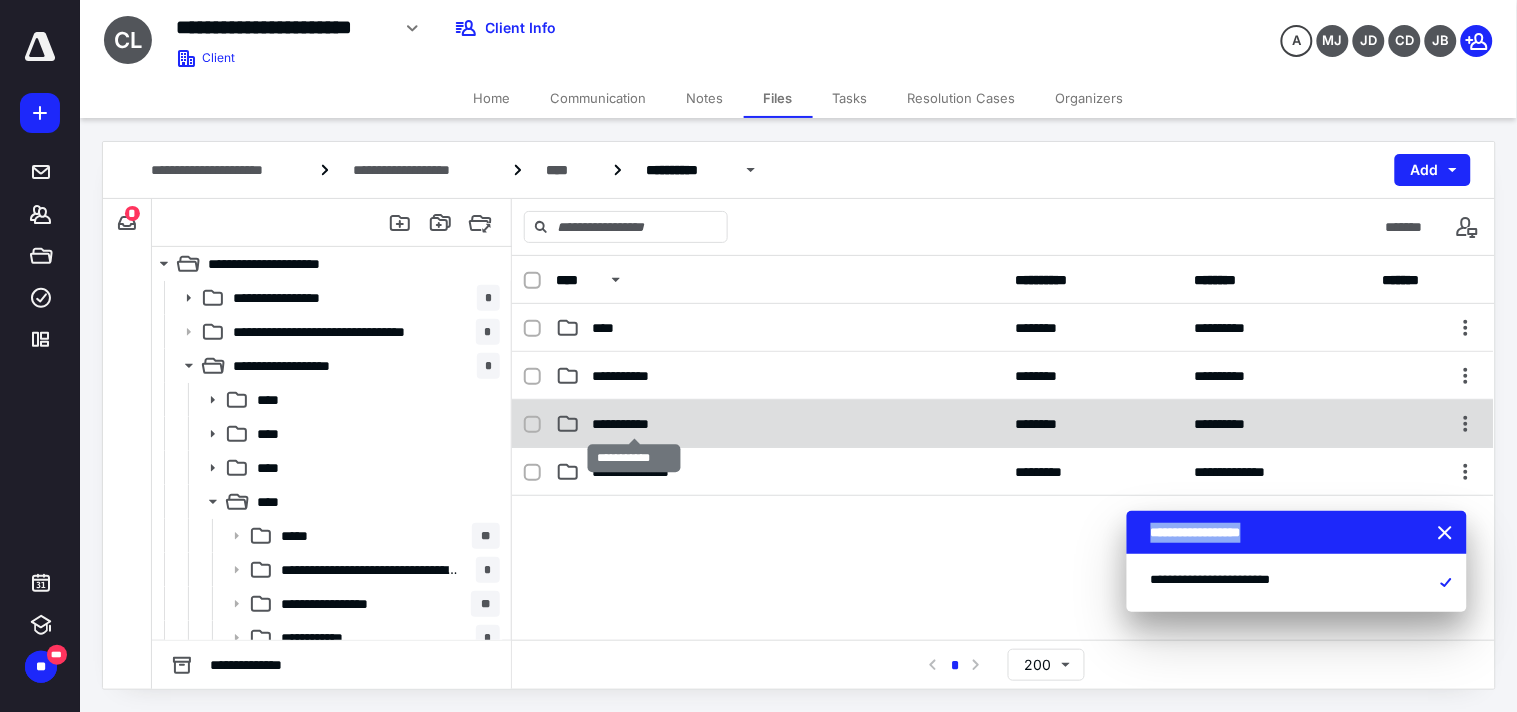 click on "**********" at bounding box center (634, 424) 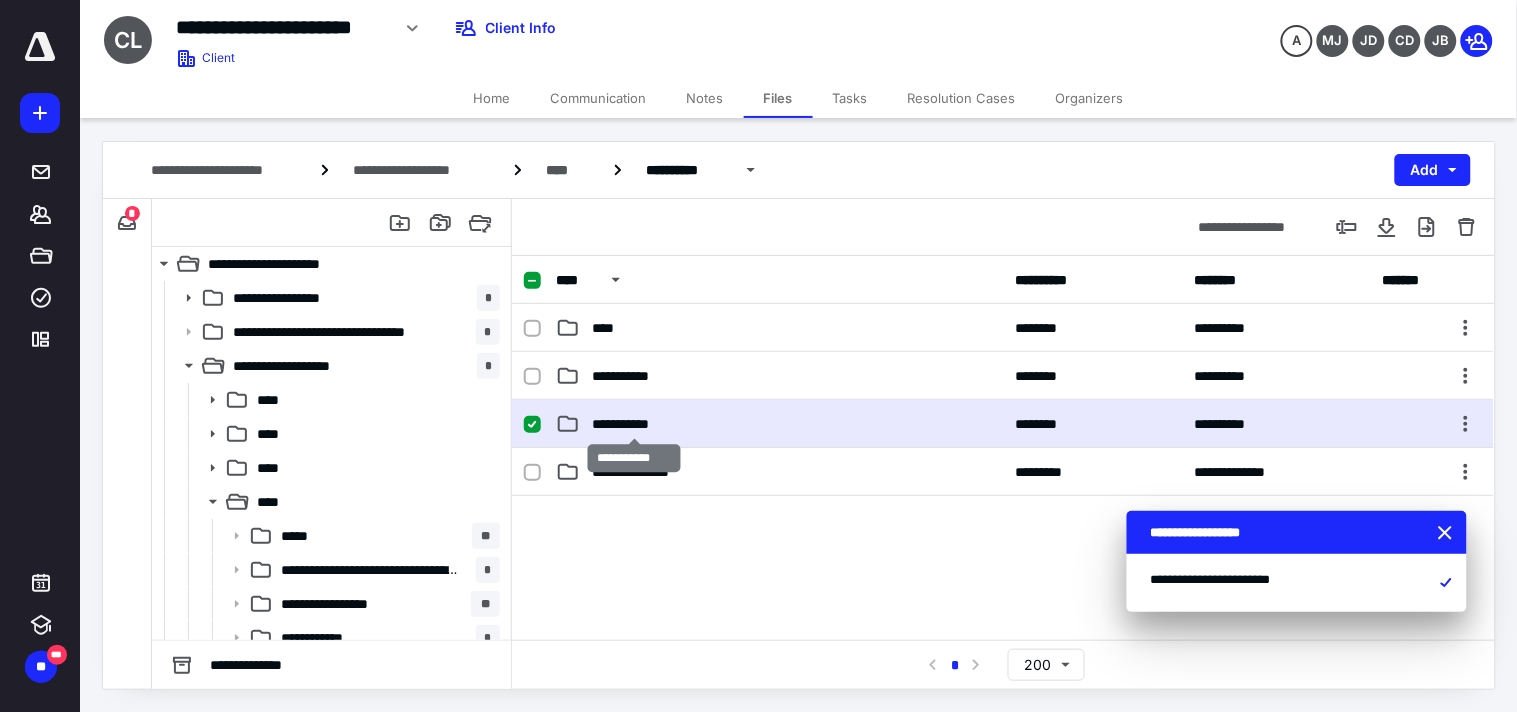 click on "**********" at bounding box center (634, 424) 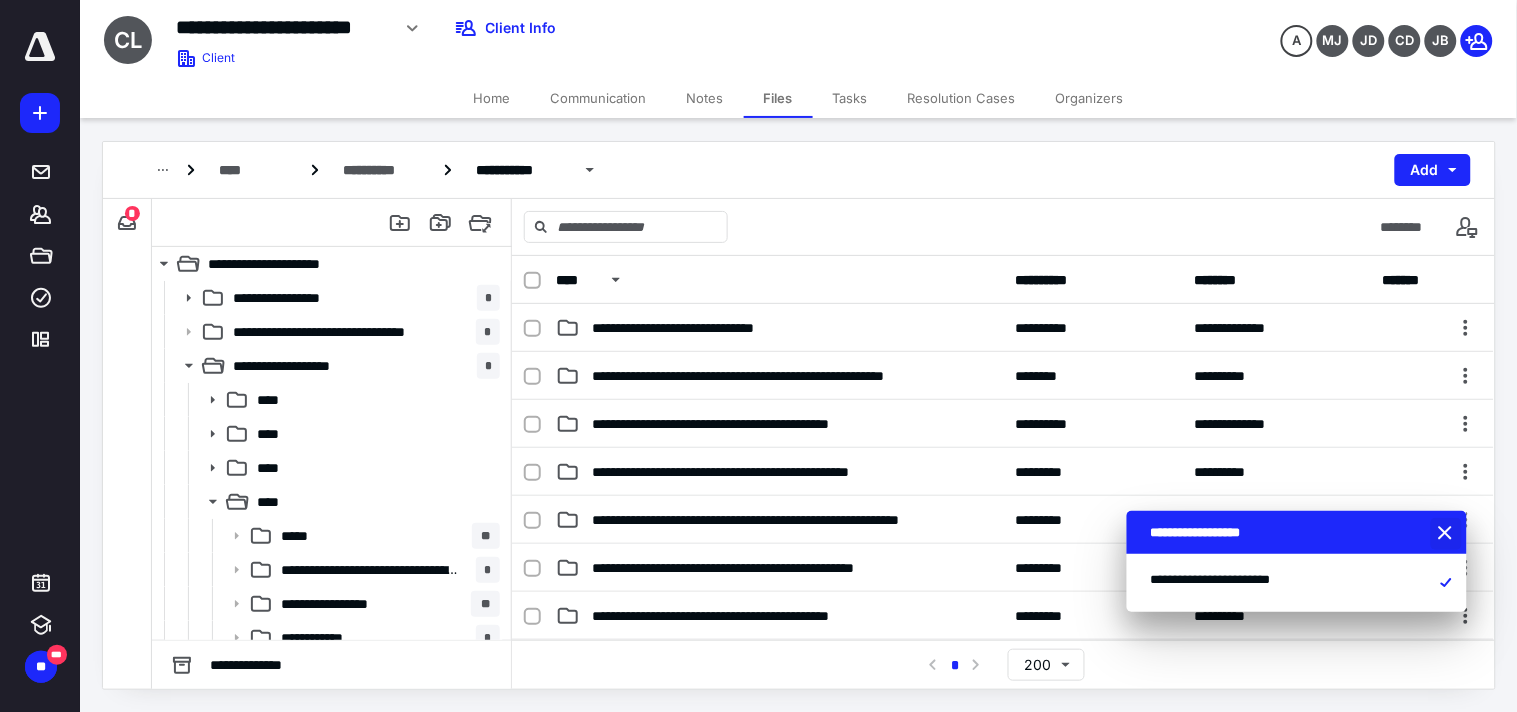click at bounding box center [1448, 534] 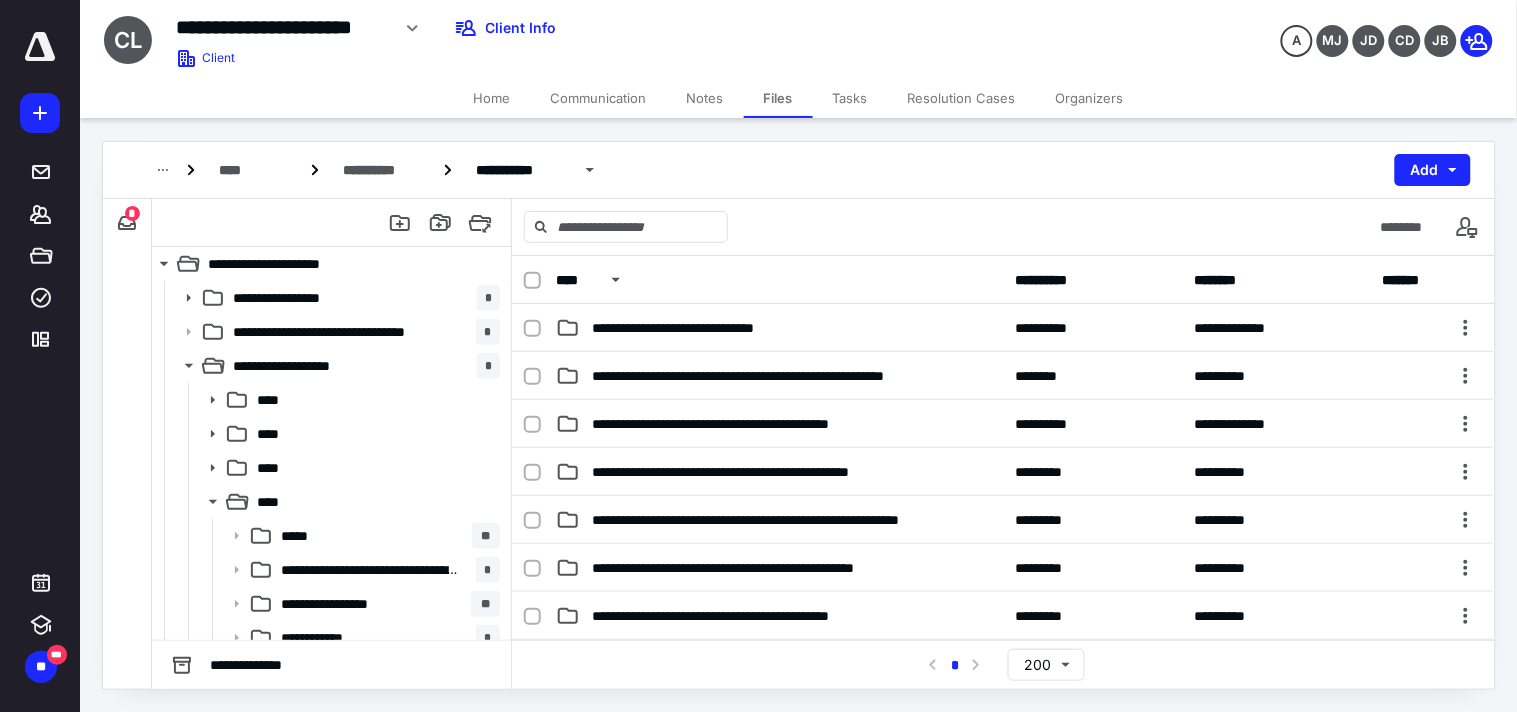 click 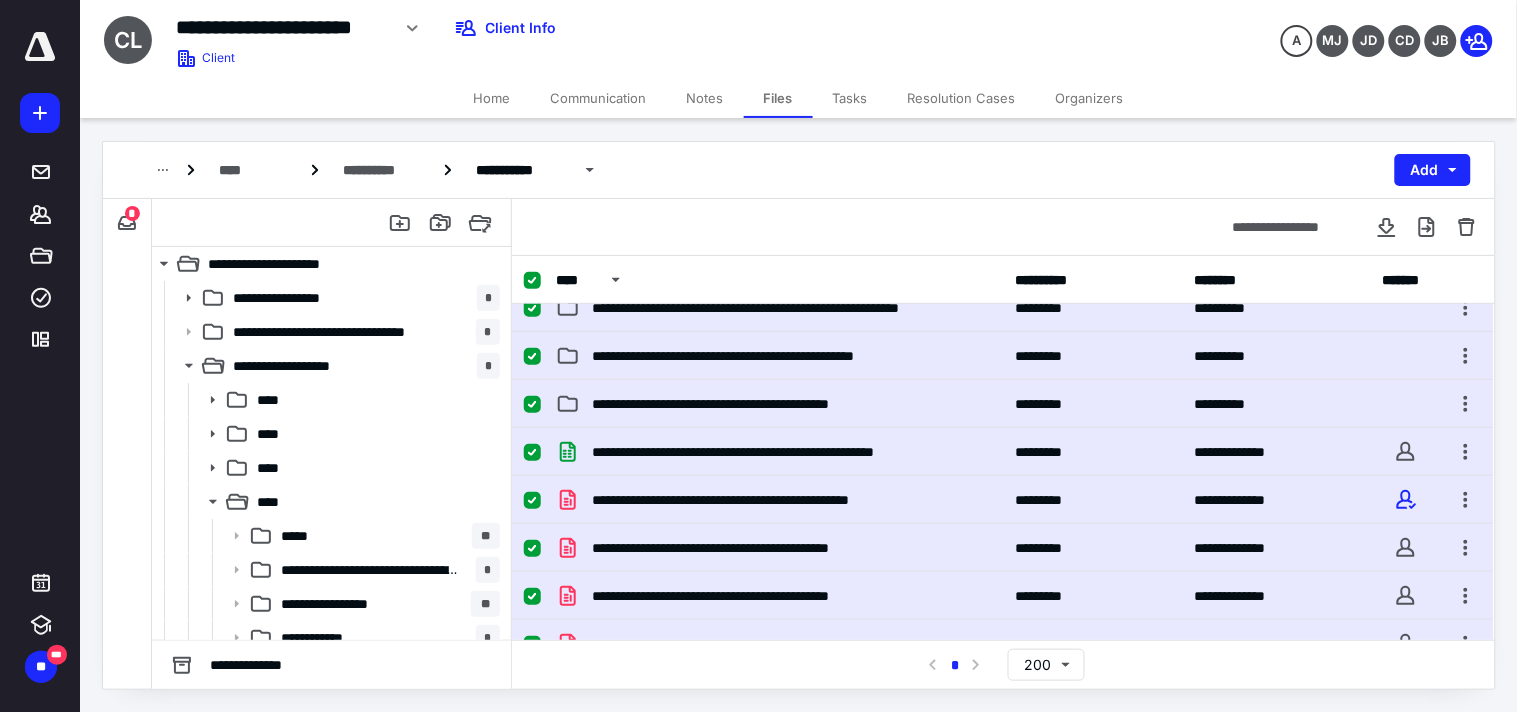 scroll, scrollTop: 291, scrollLeft: 0, axis: vertical 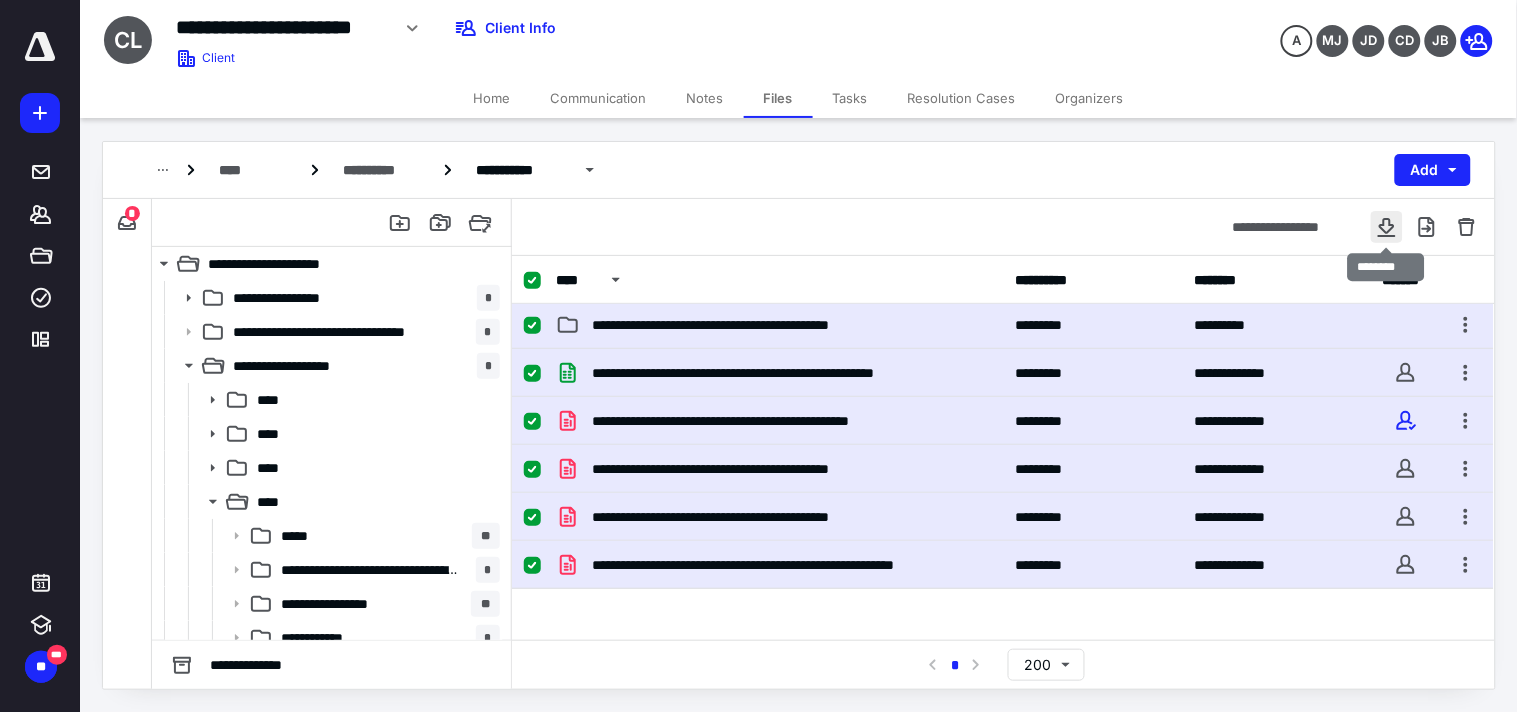 click at bounding box center (1387, 227) 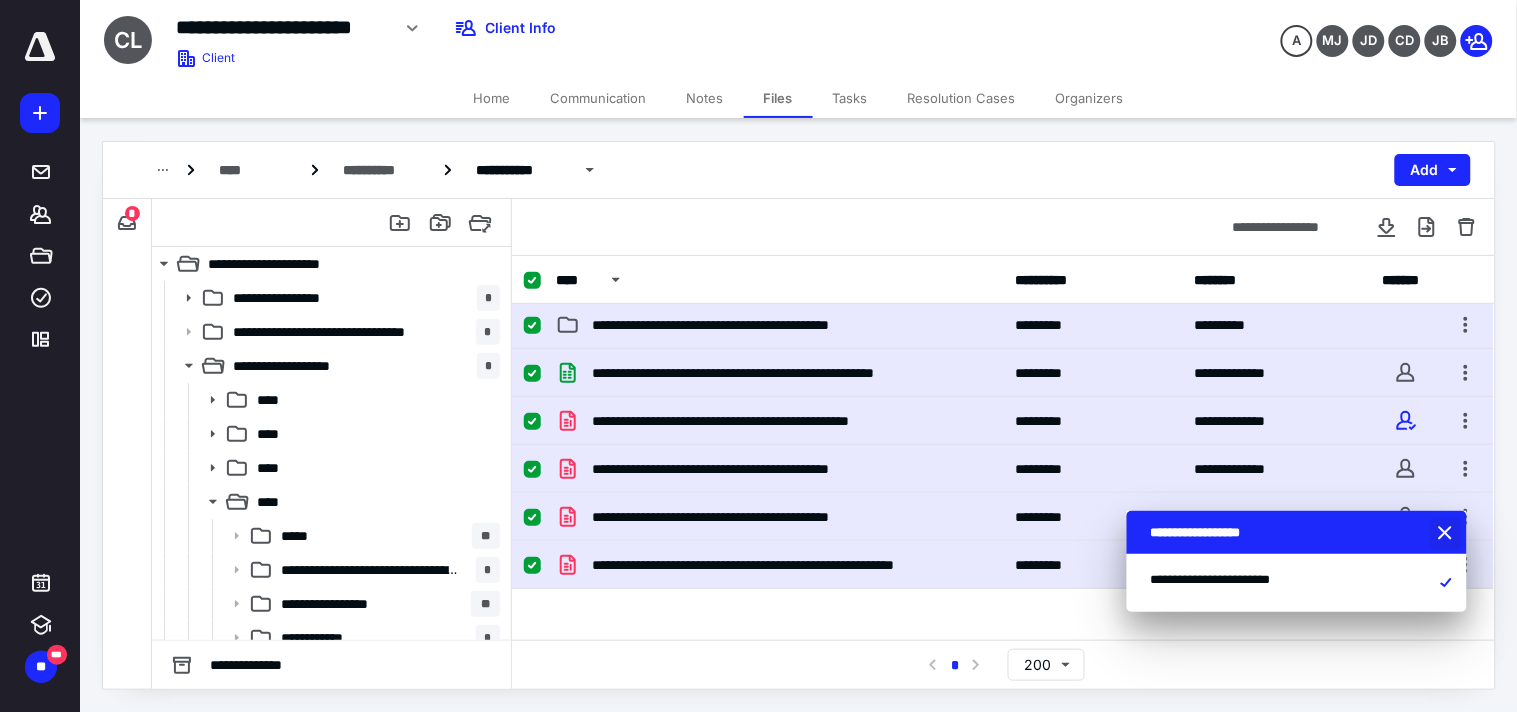 drag, startPoint x: 1441, startPoint y: 537, endPoint x: 1391, endPoint y: 326, distance: 216.84326 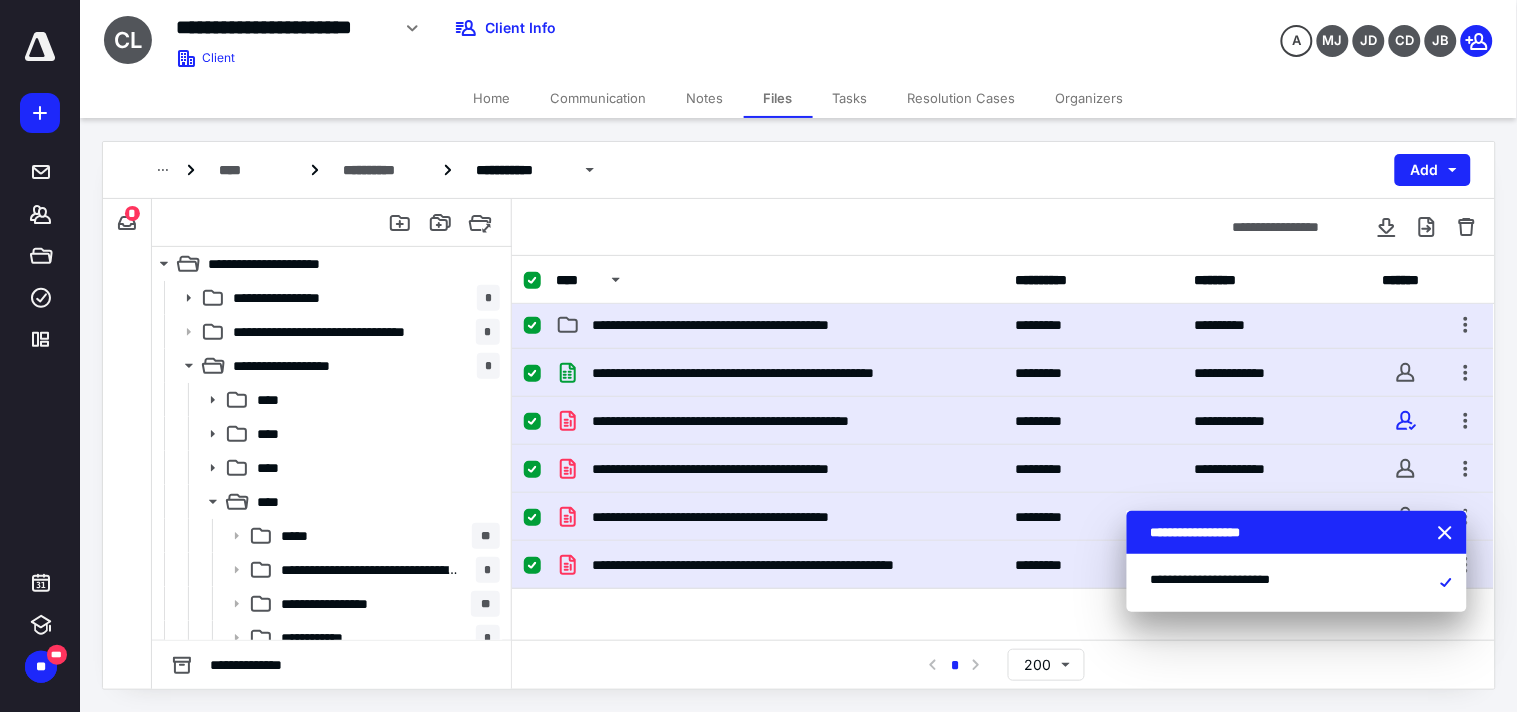 click at bounding box center (1448, 534) 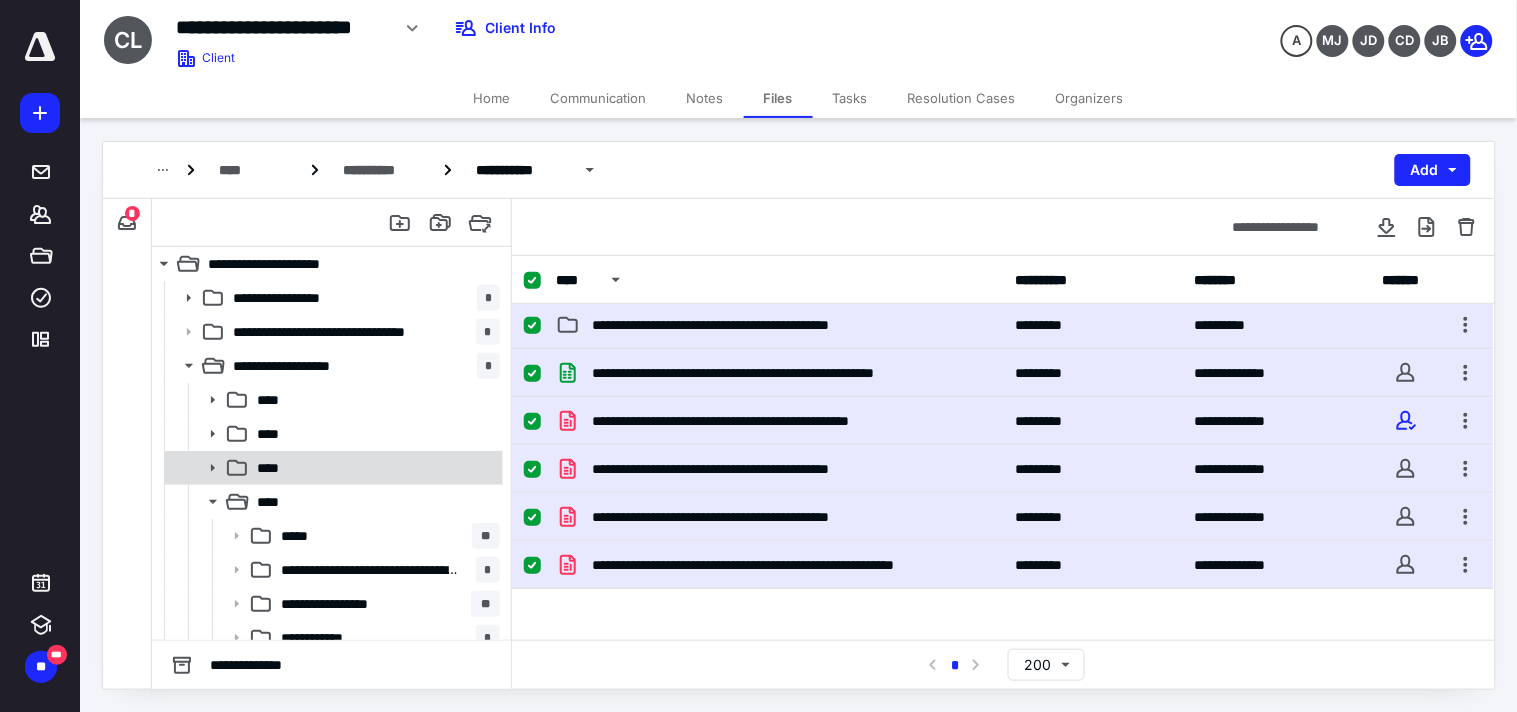 click on "****" at bounding box center (374, 468) 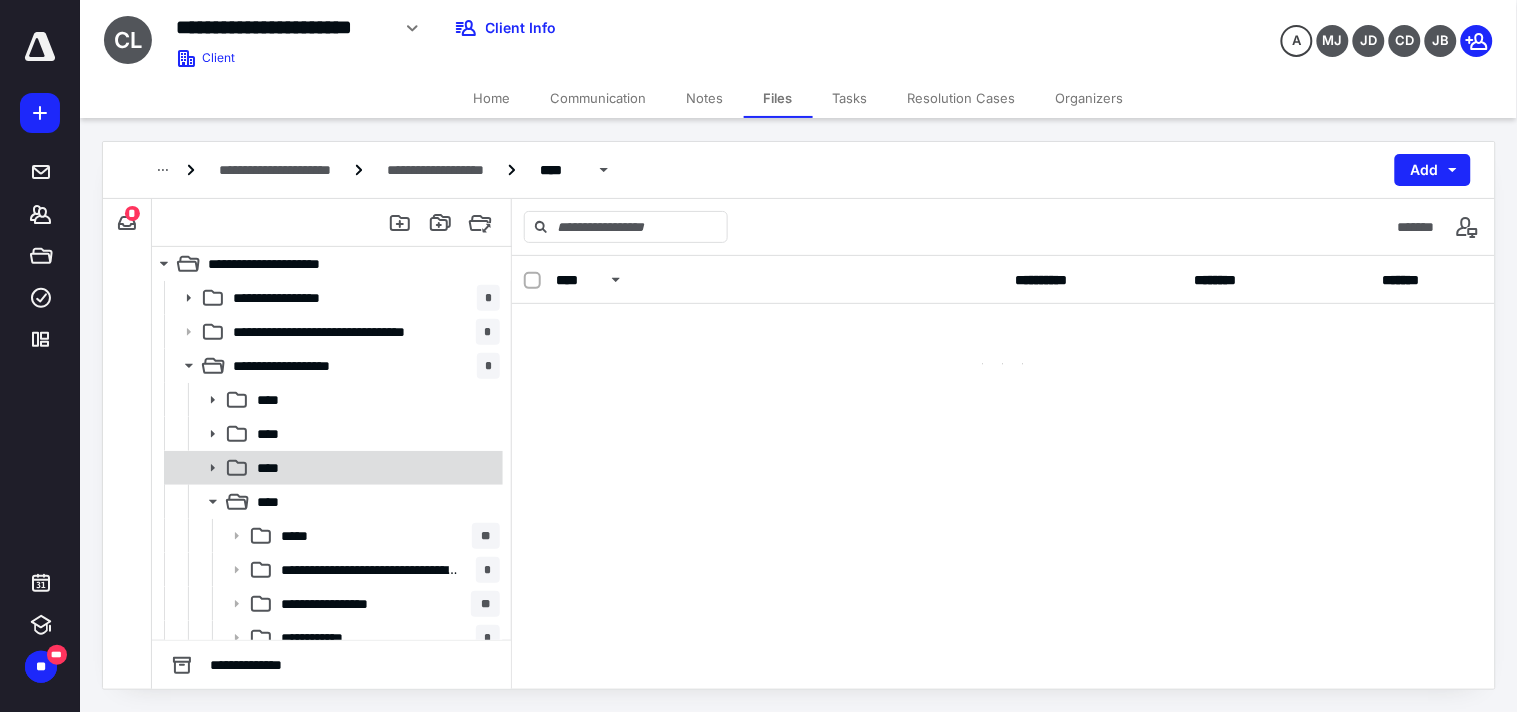 scroll, scrollTop: 0, scrollLeft: 0, axis: both 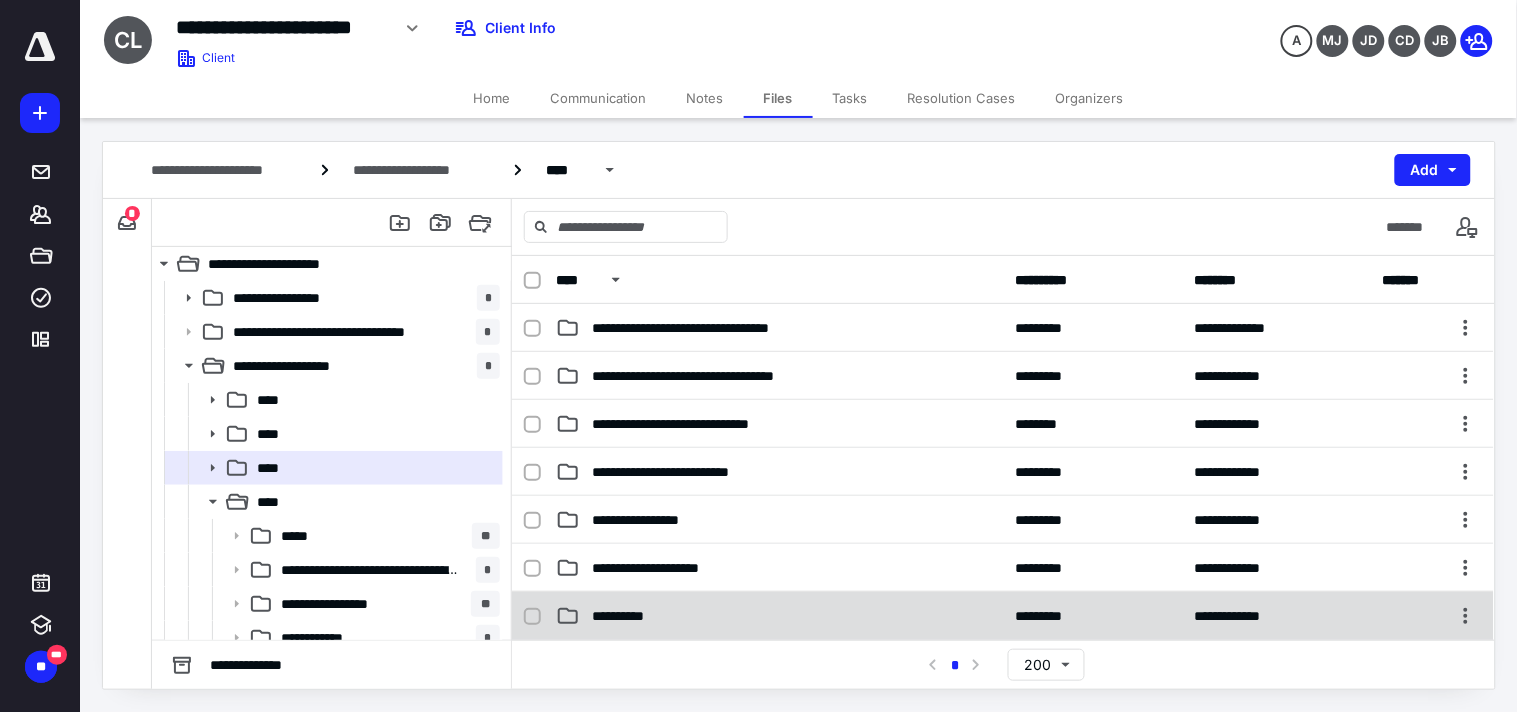 click on "**********" at bounding box center [629, 616] 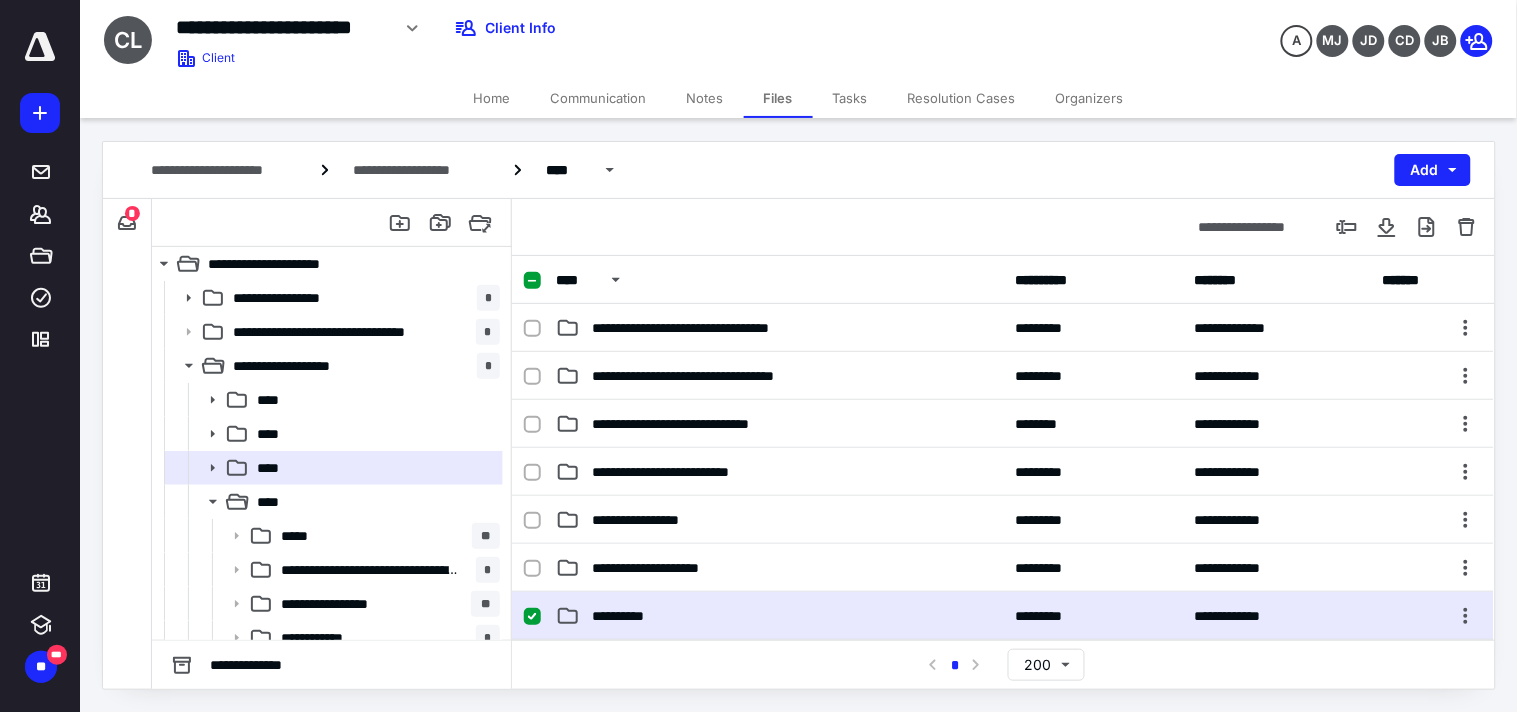 click on "**********" at bounding box center (629, 616) 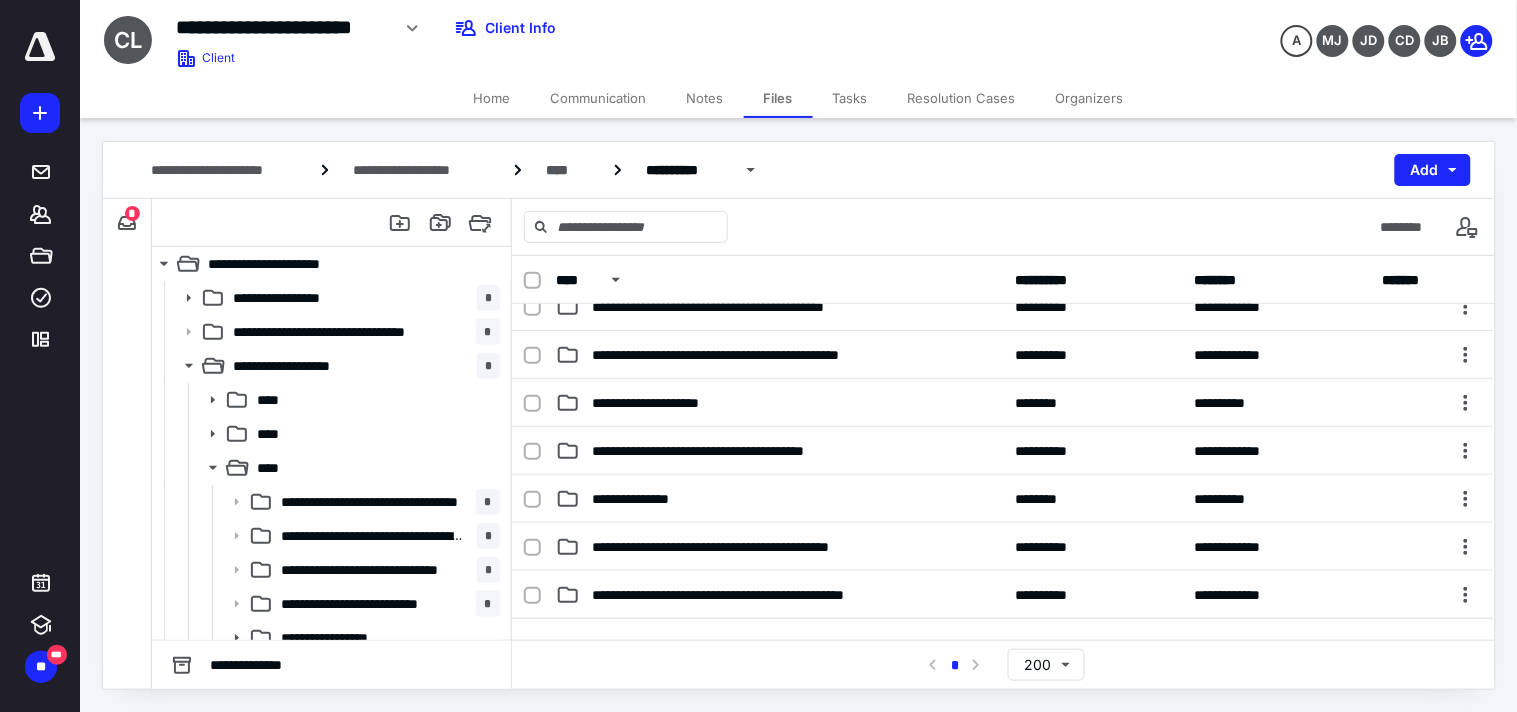scroll, scrollTop: 465, scrollLeft: 0, axis: vertical 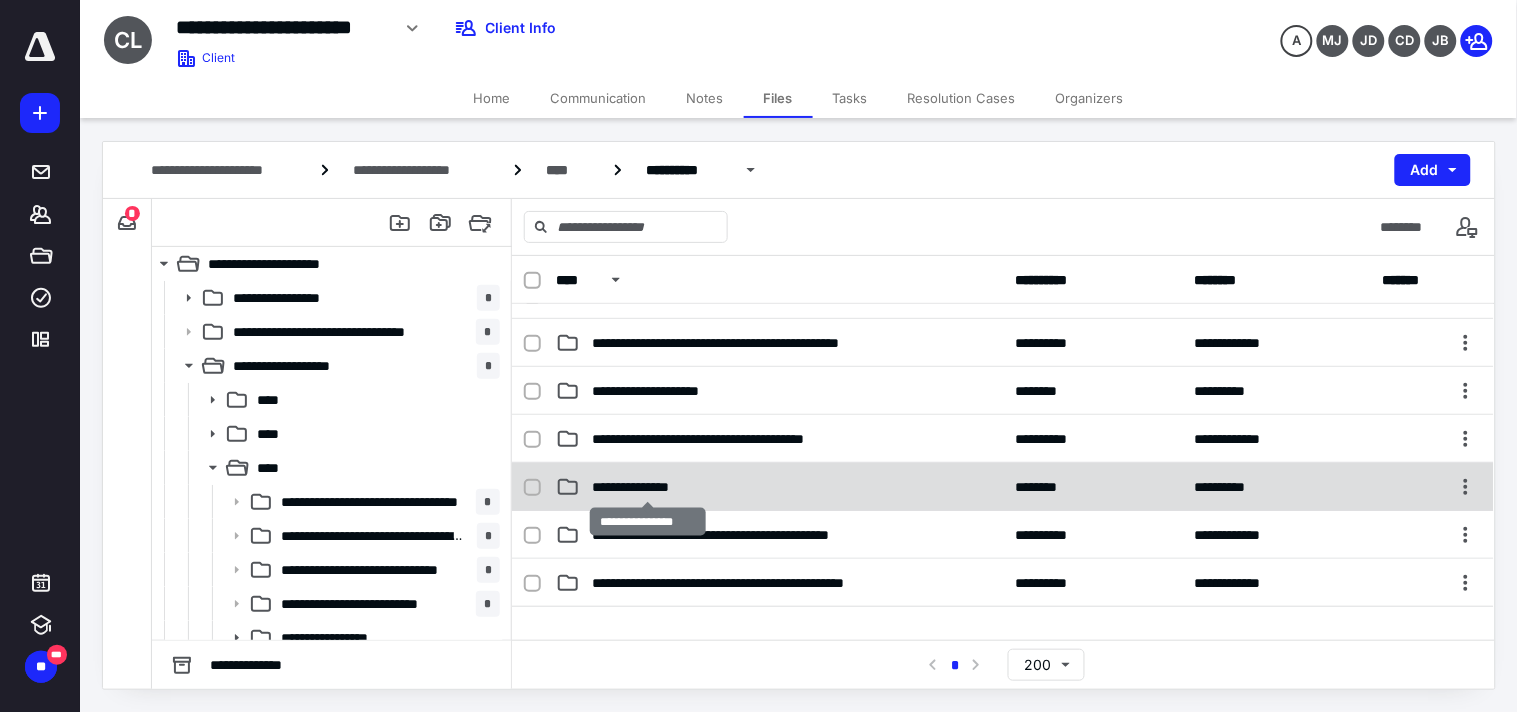 click on "**********" at bounding box center [647, 487] 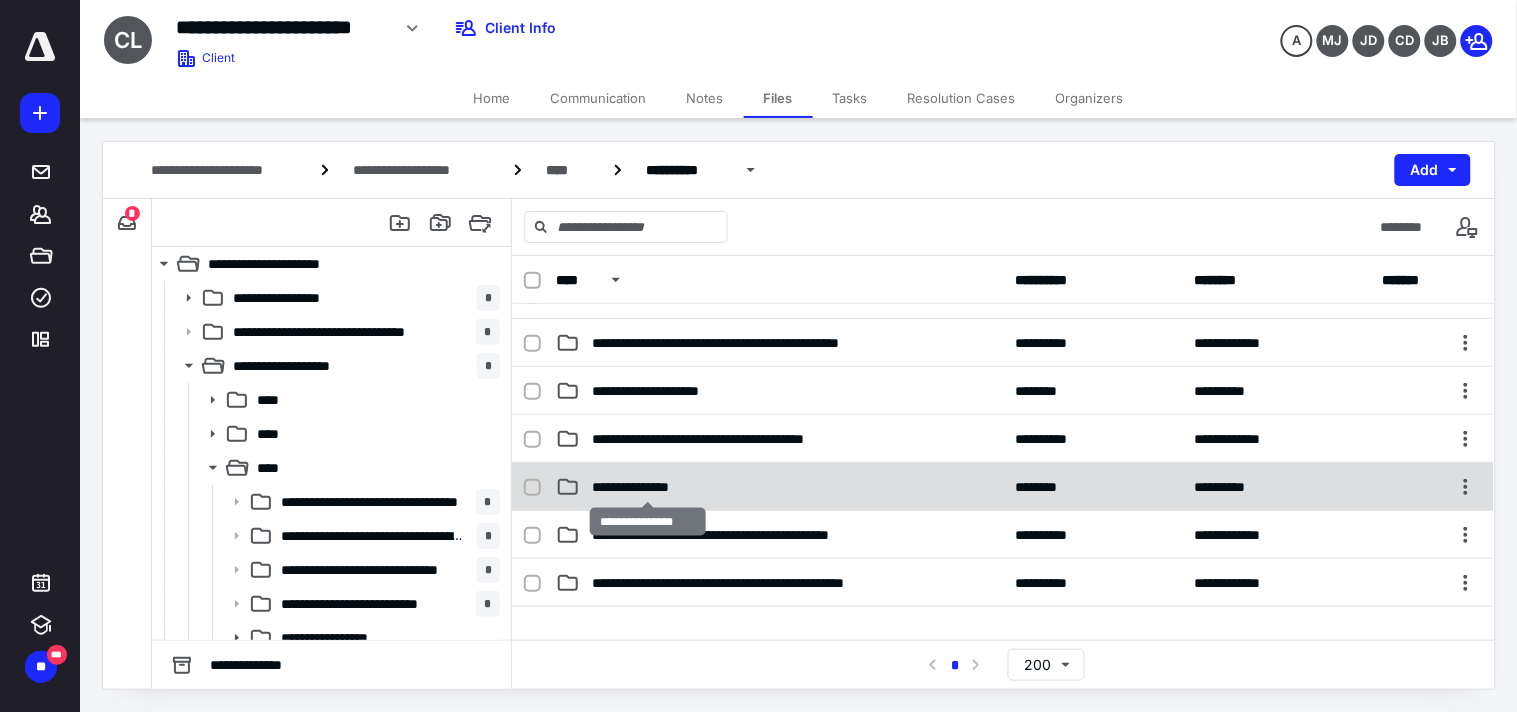 click on "**********" at bounding box center [1003, 448] 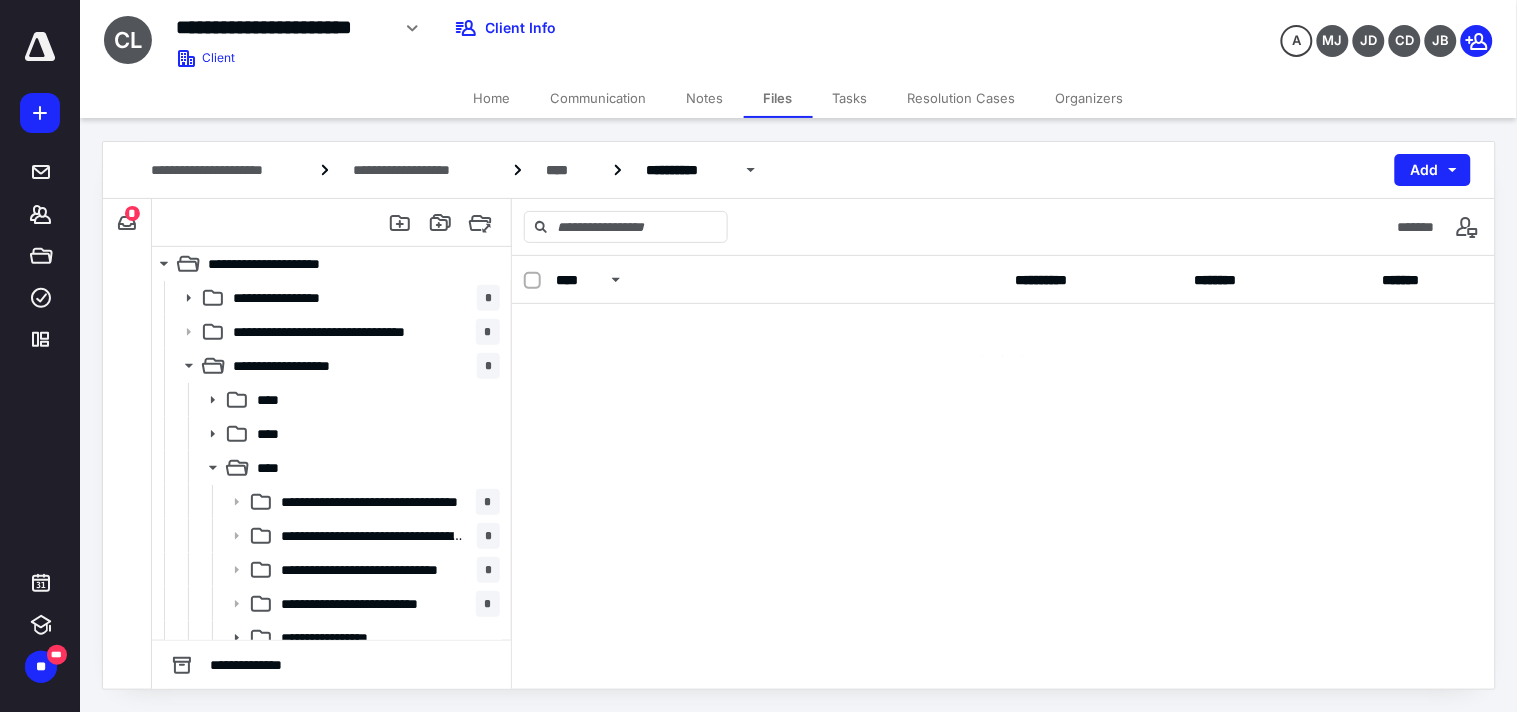 scroll, scrollTop: 0, scrollLeft: 0, axis: both 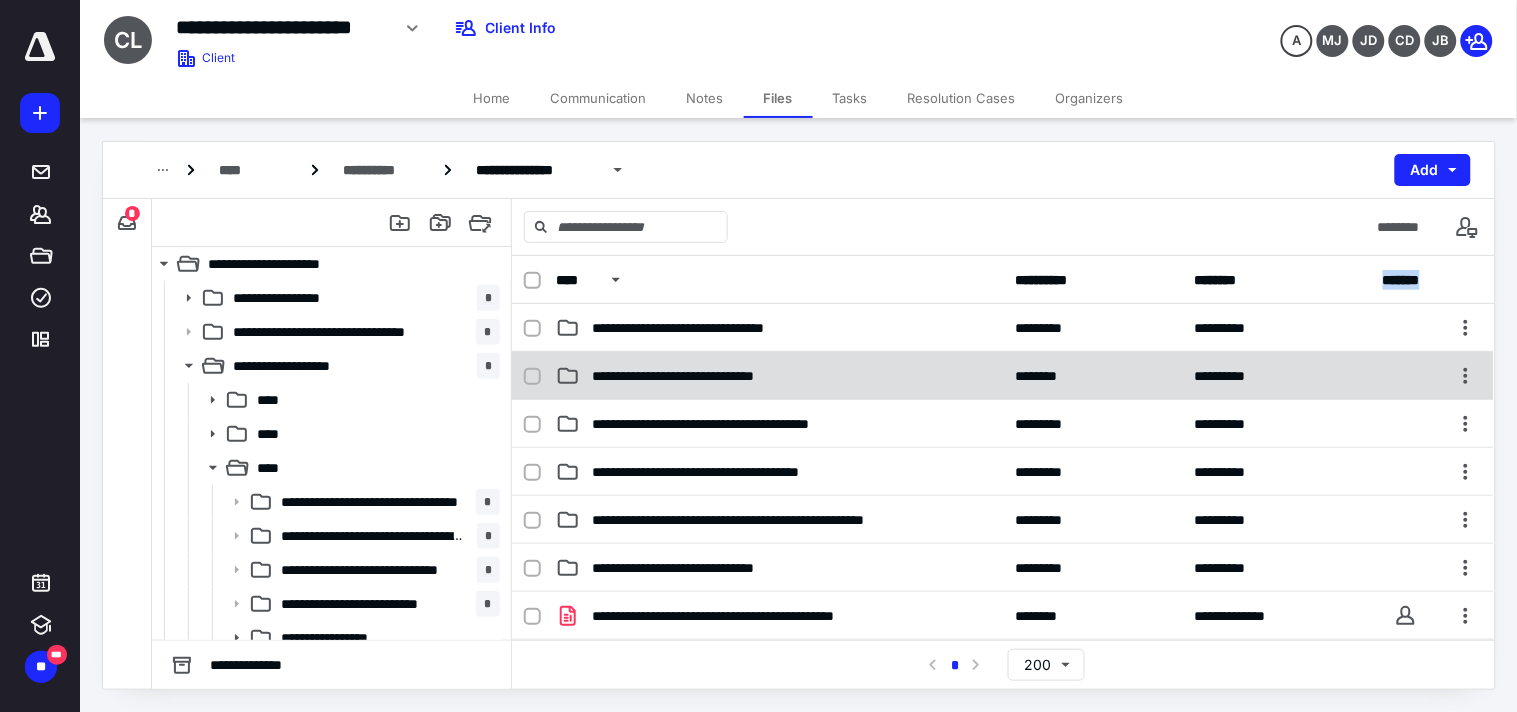 click 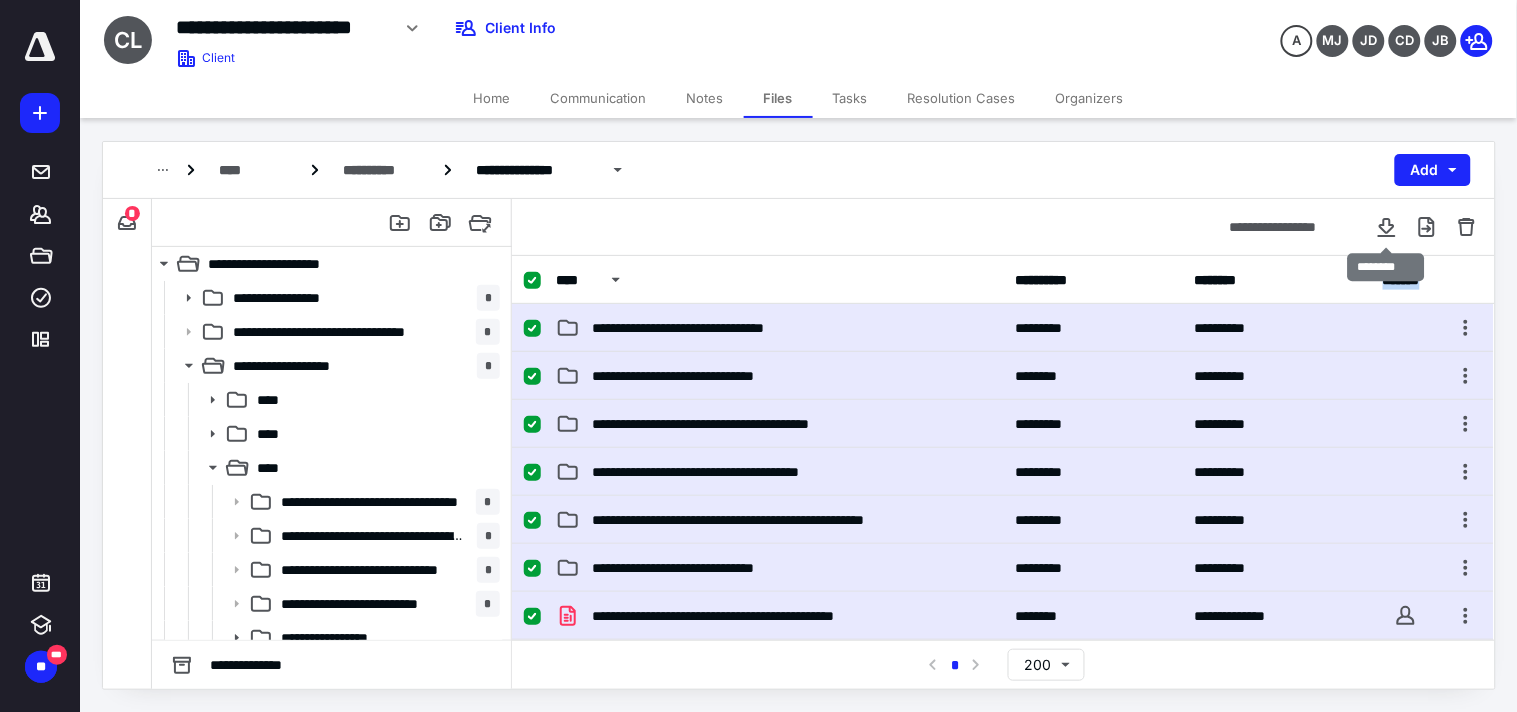 click at bounding box center [1387, 227] 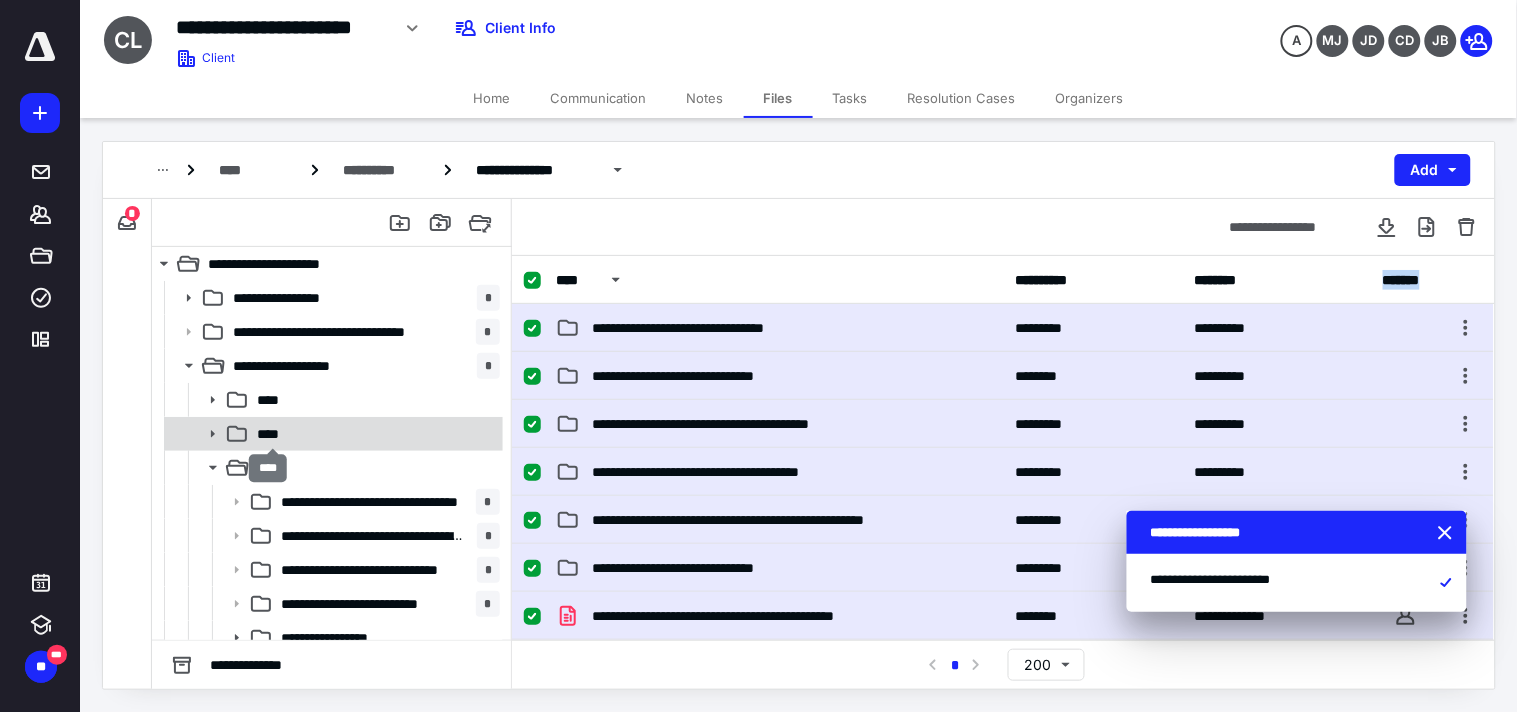 click on "****" at bounding box center [273, 434] 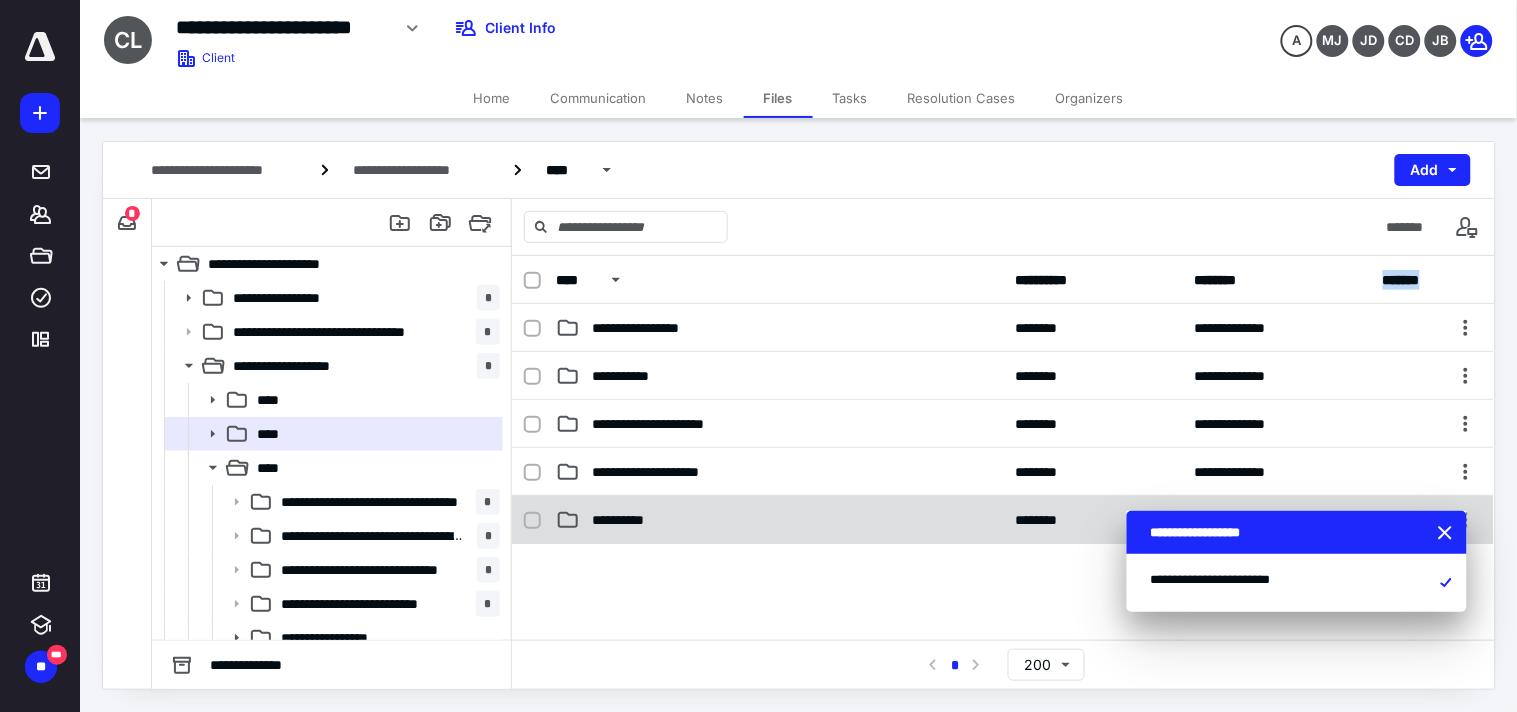 click at bounding box center (1448, 534) 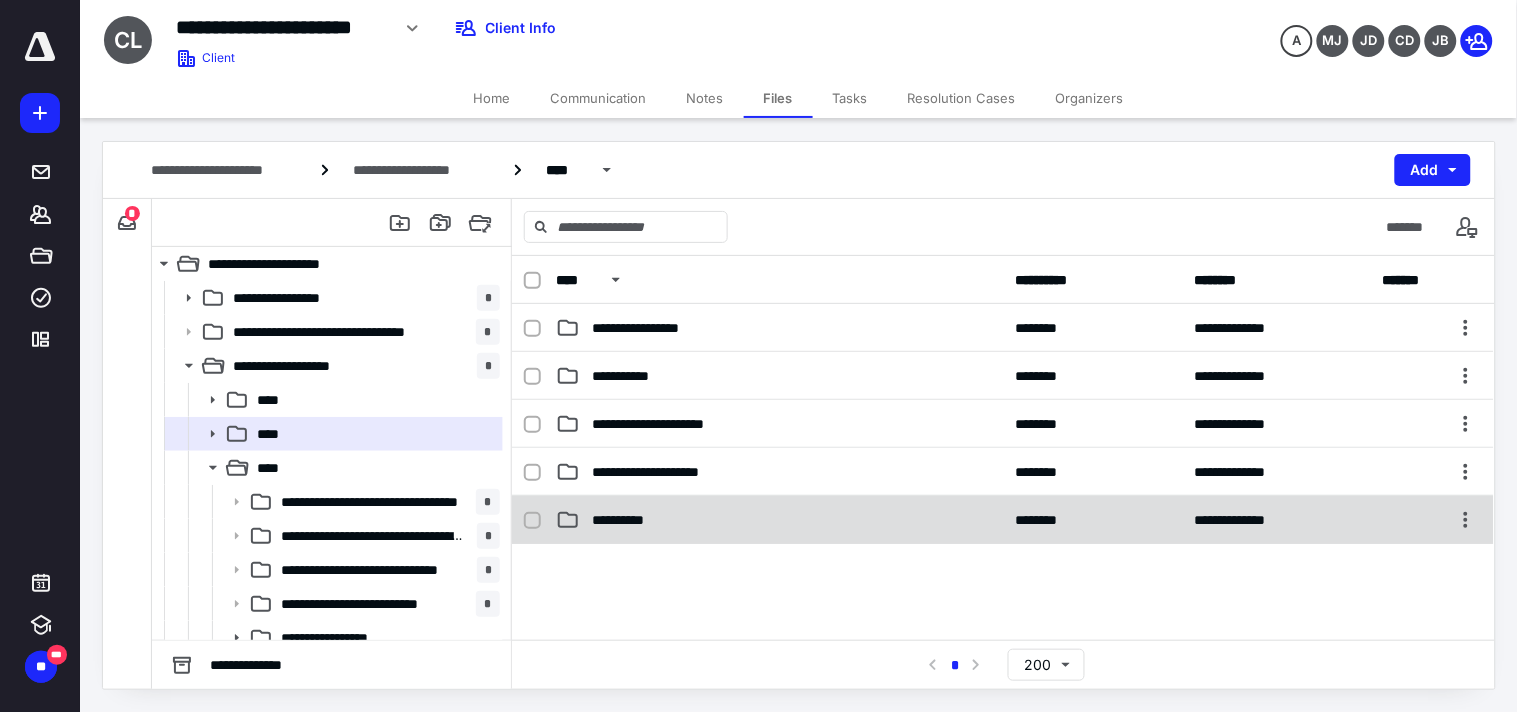 click on "**********" at bounding box center [629, 520] 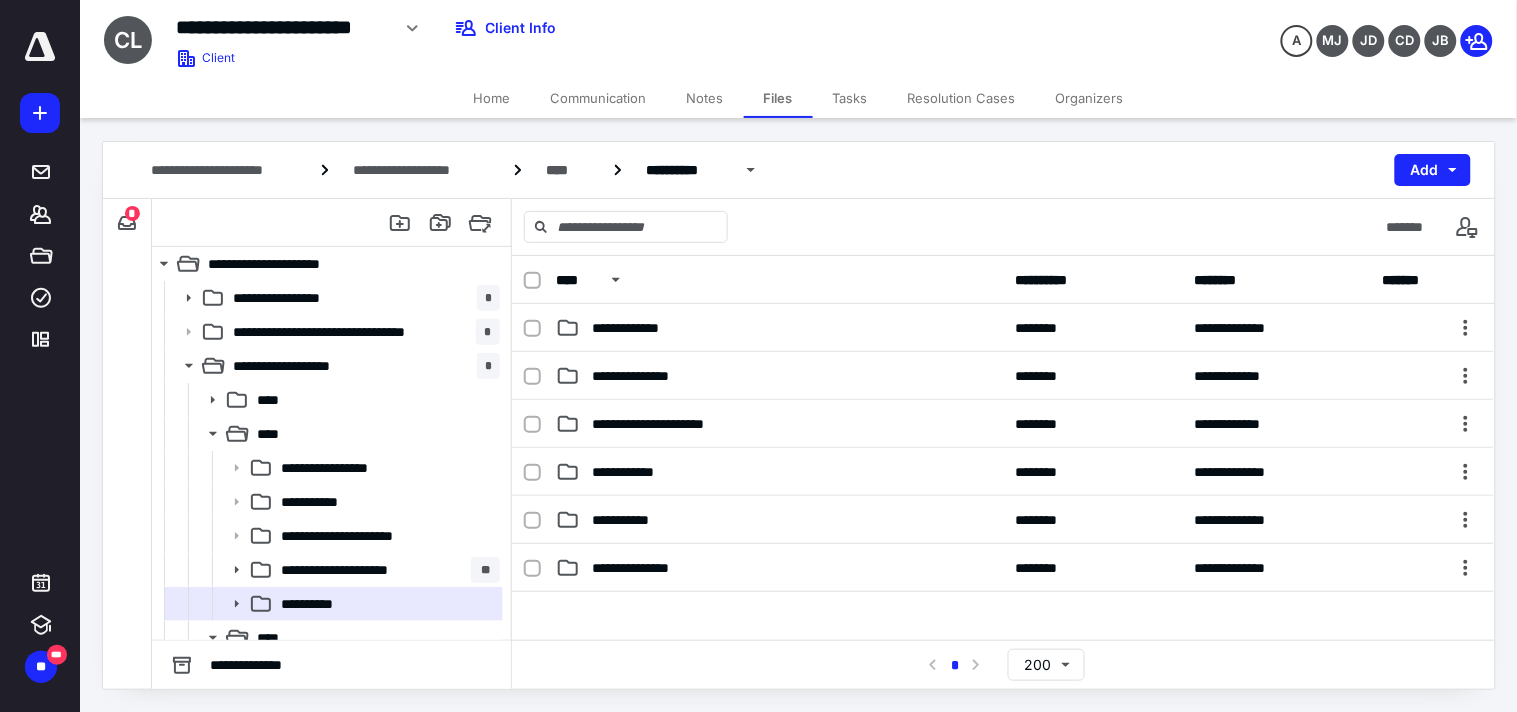 click on "**********" at bounding box center [634, 520] 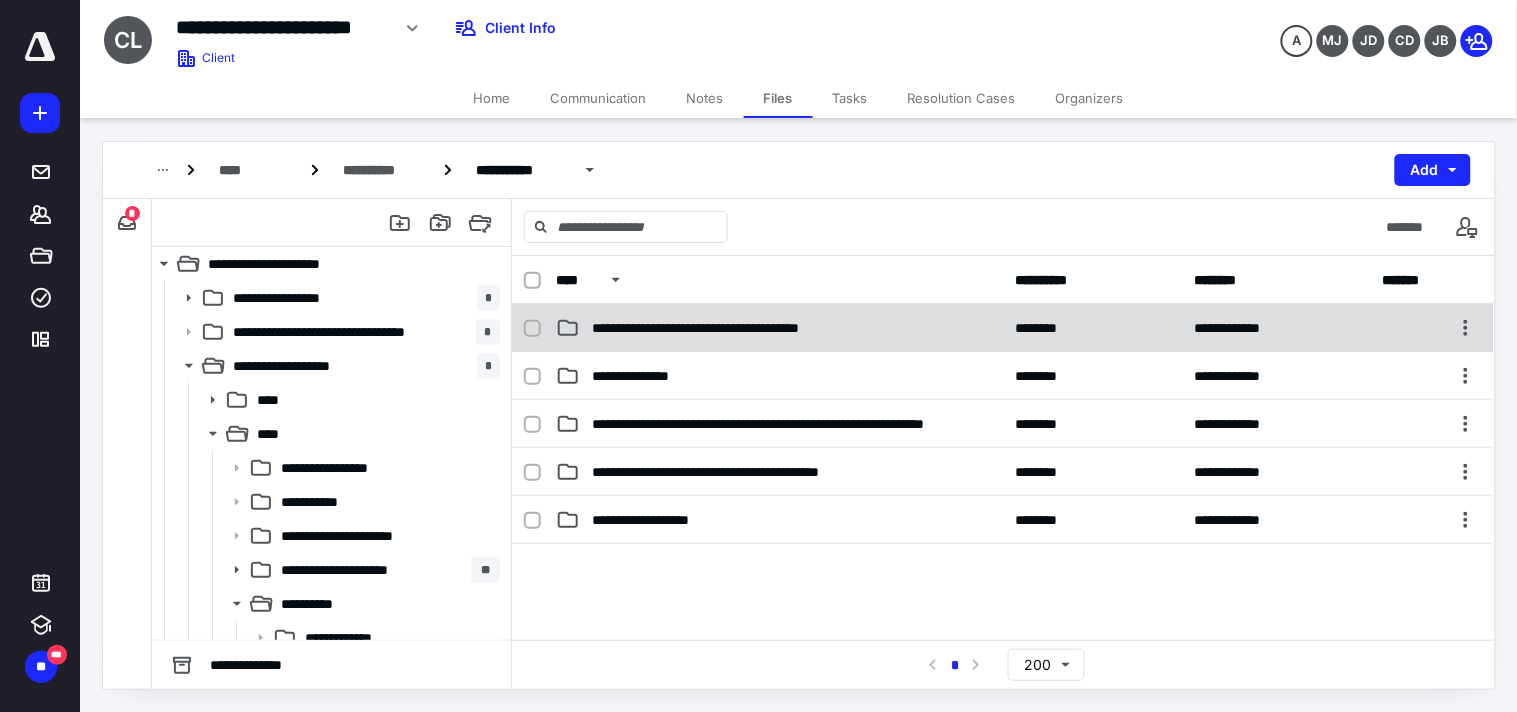 click on "**********" at bounding box center (741, 328) 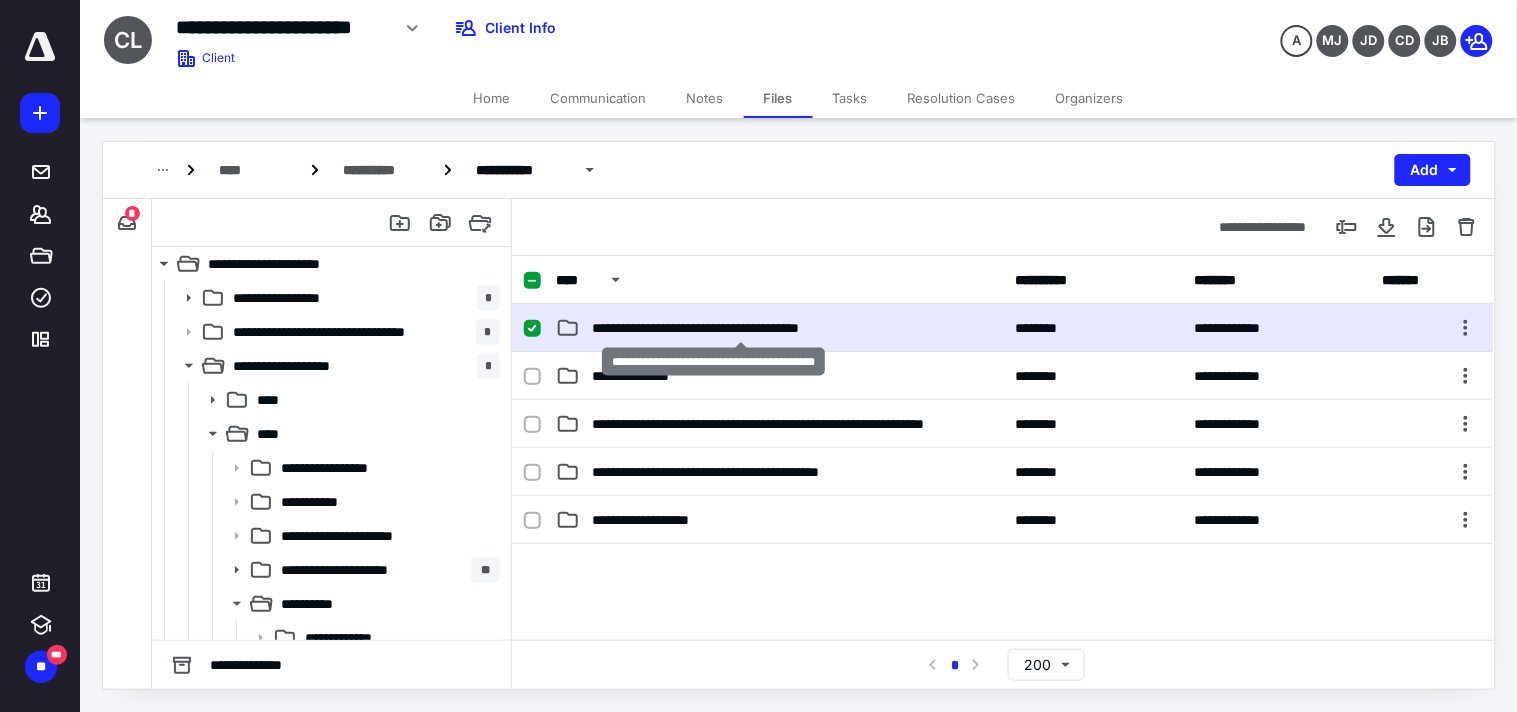 click on "**********" at bounding box center [741, 328] 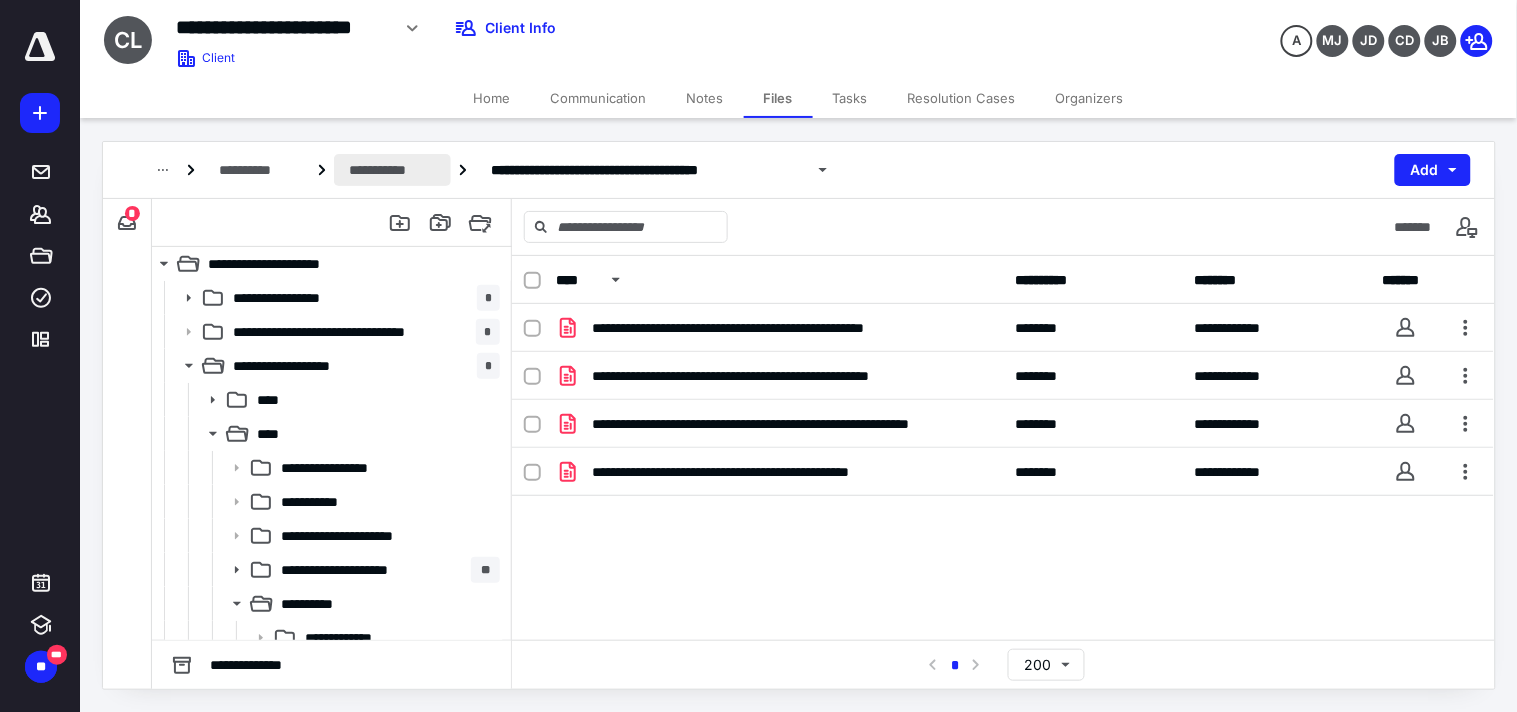 click on "**********" at bounding box center [392, 170] 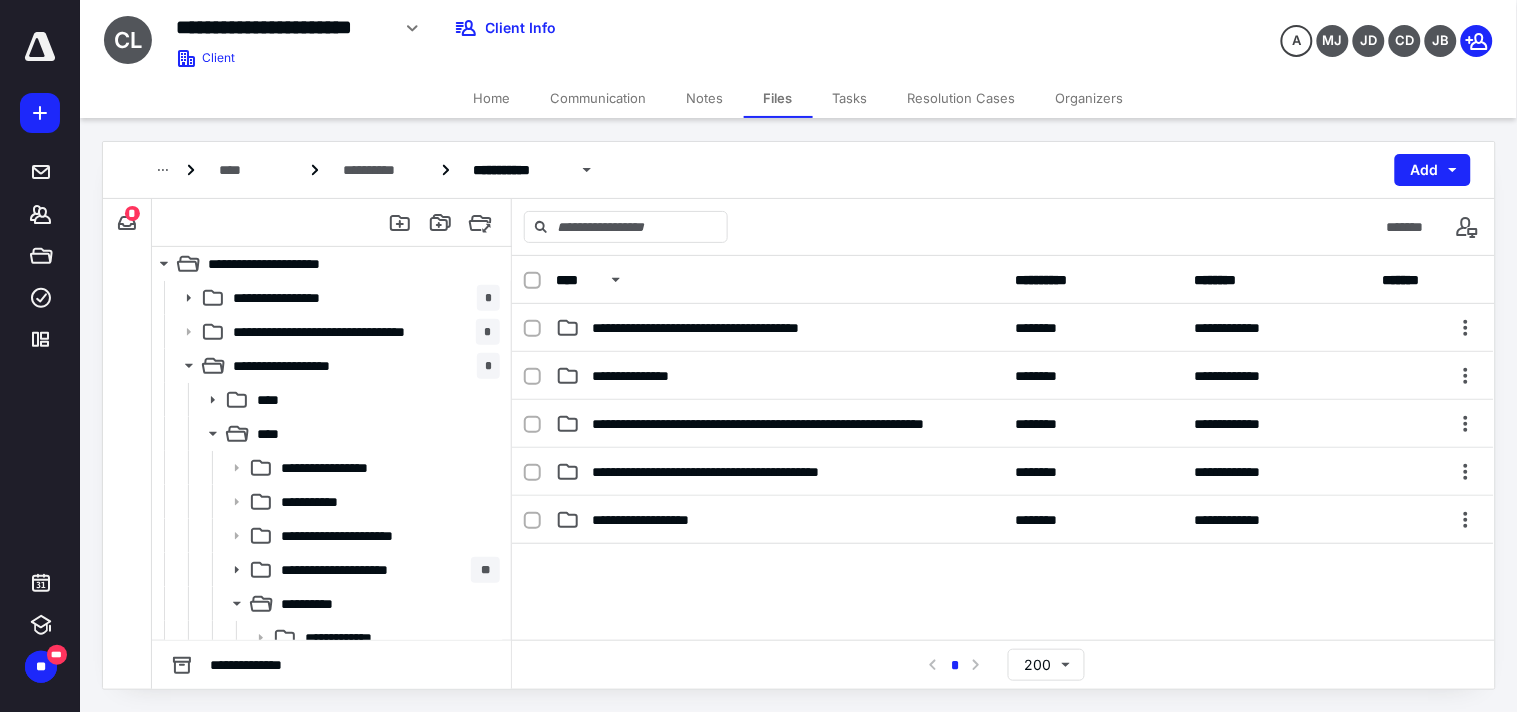 click 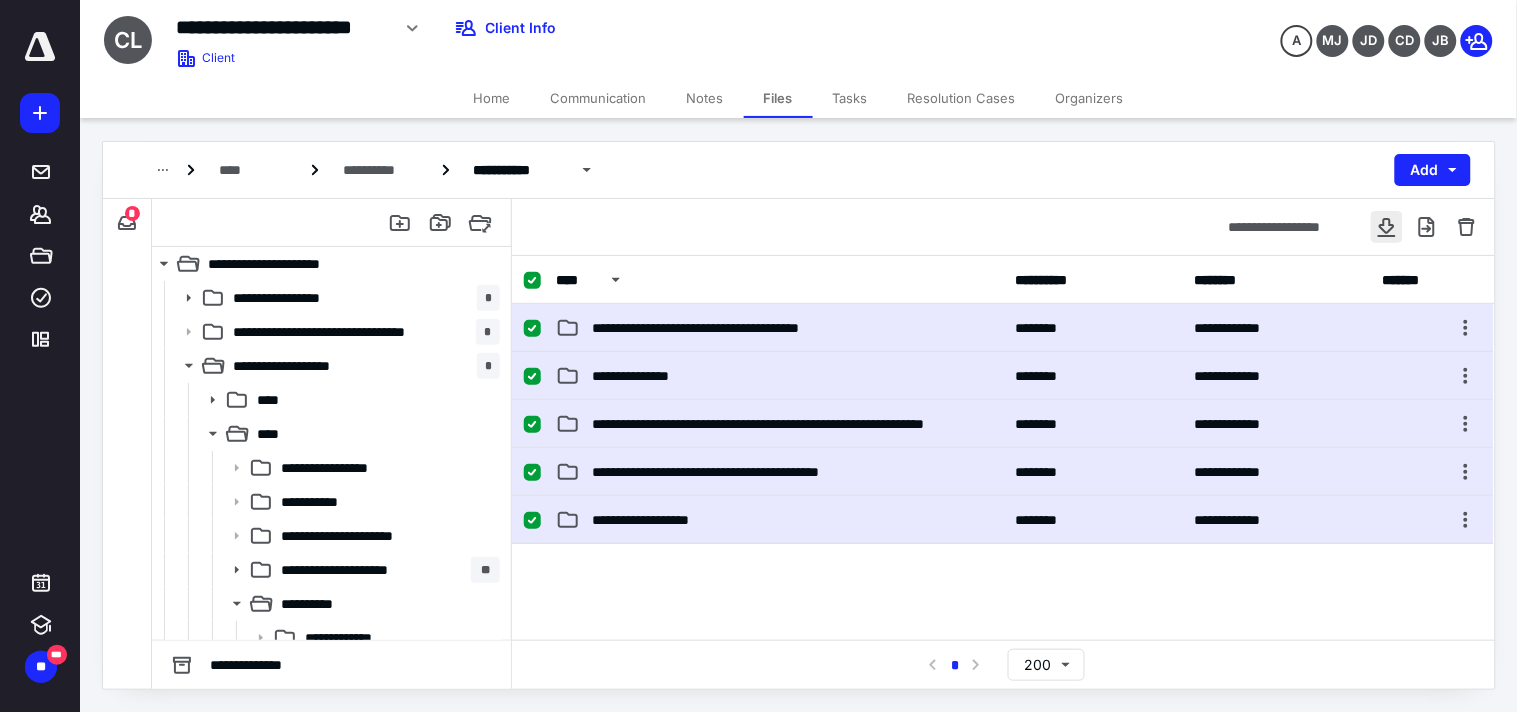 click at bounding box center [1387, 227] 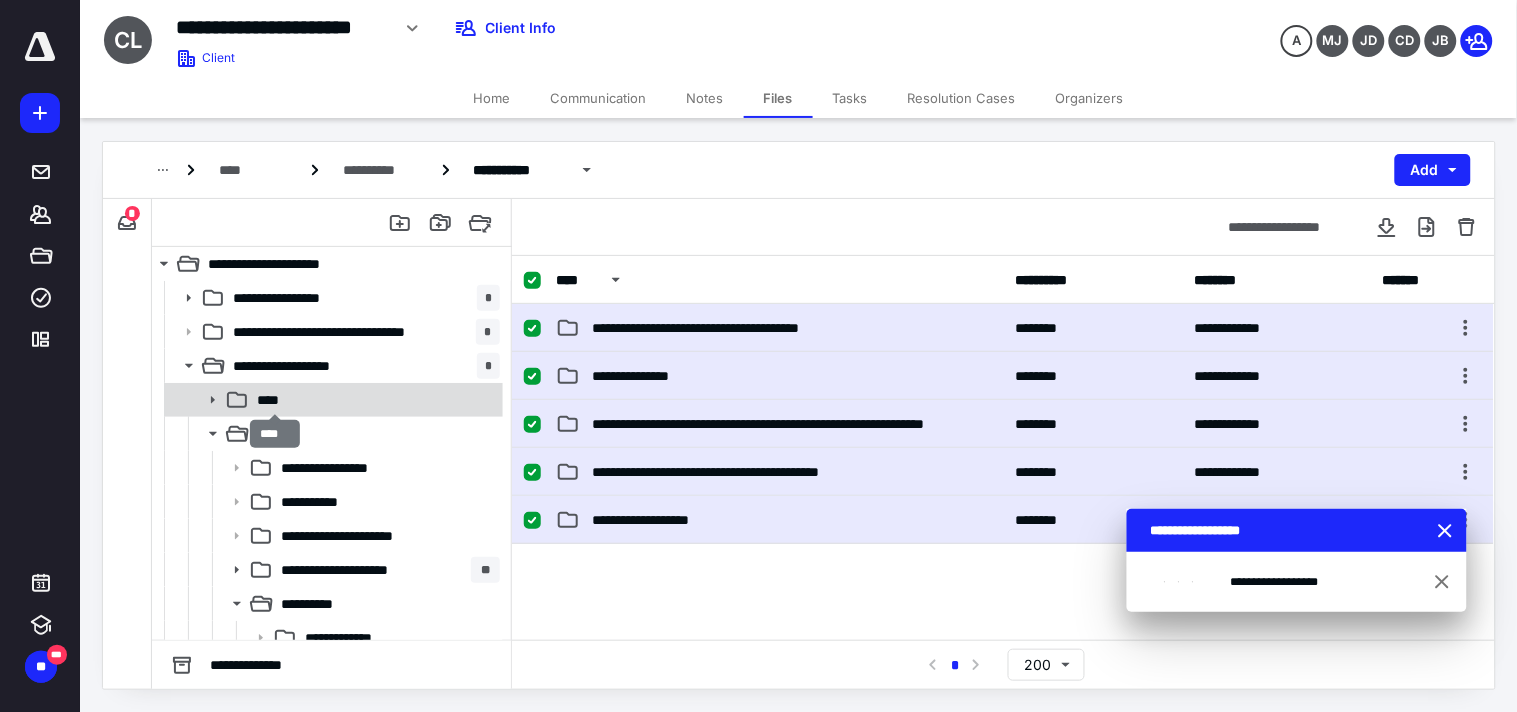 click on "****" at bounding box center [274, 400] 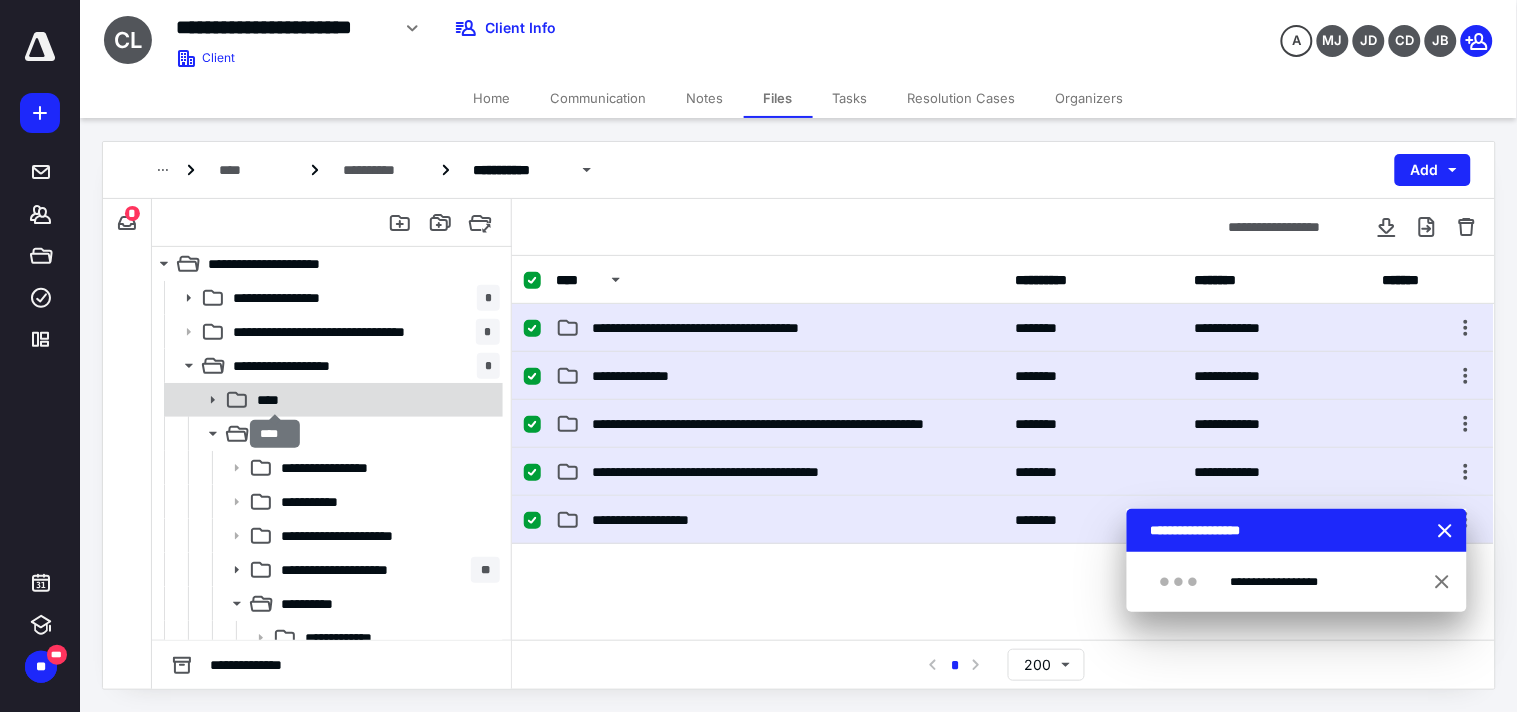 click on "****" at bounding box center [274, 400] 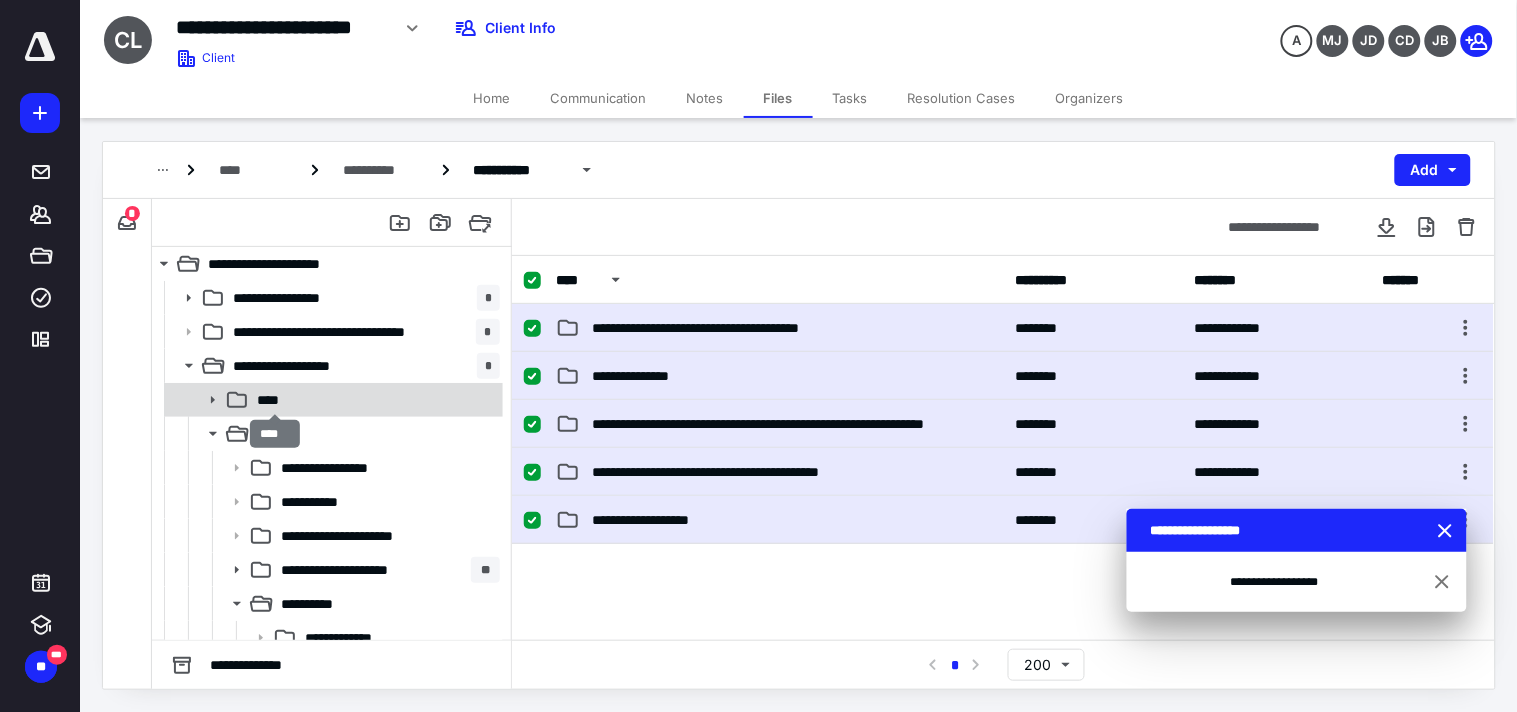checkbox on "false" 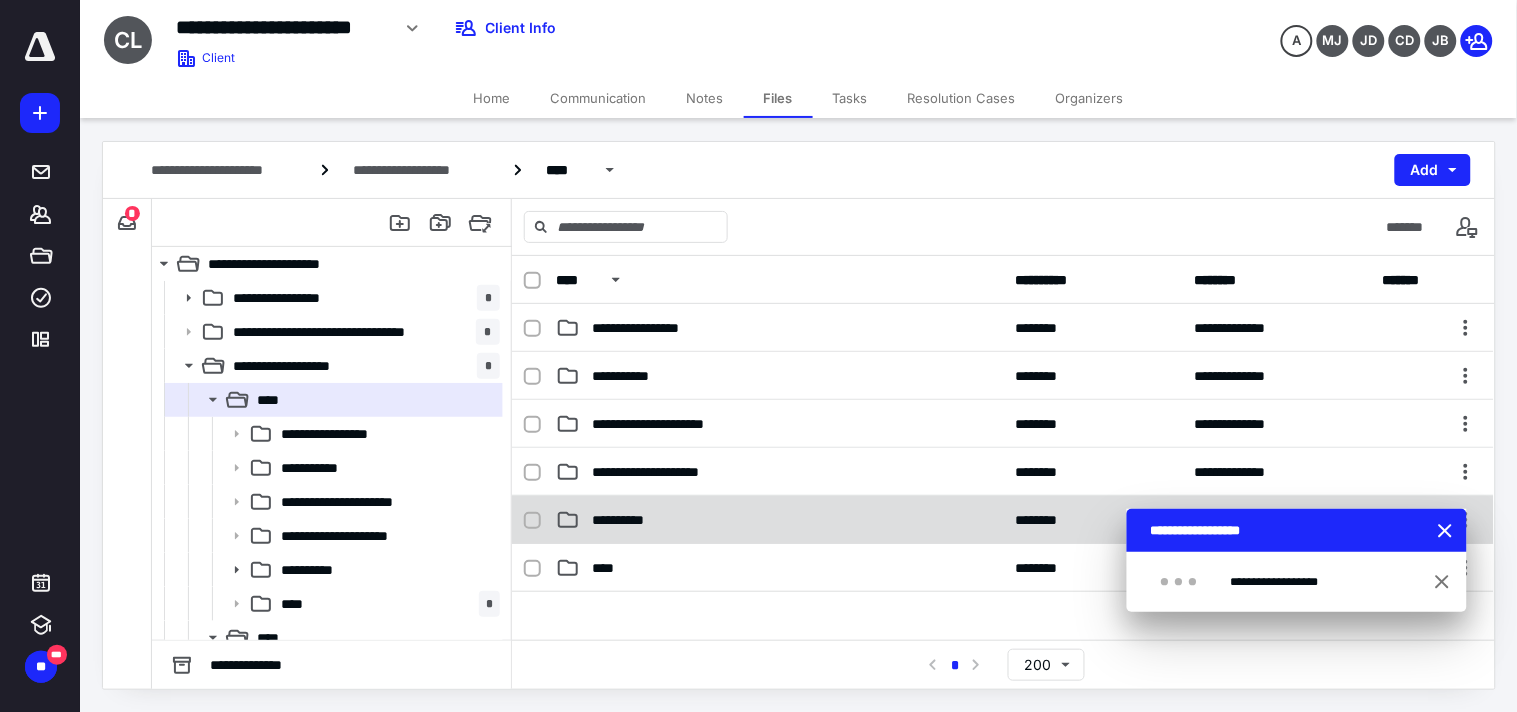 click on "**********" at bounding box center [629, 520] 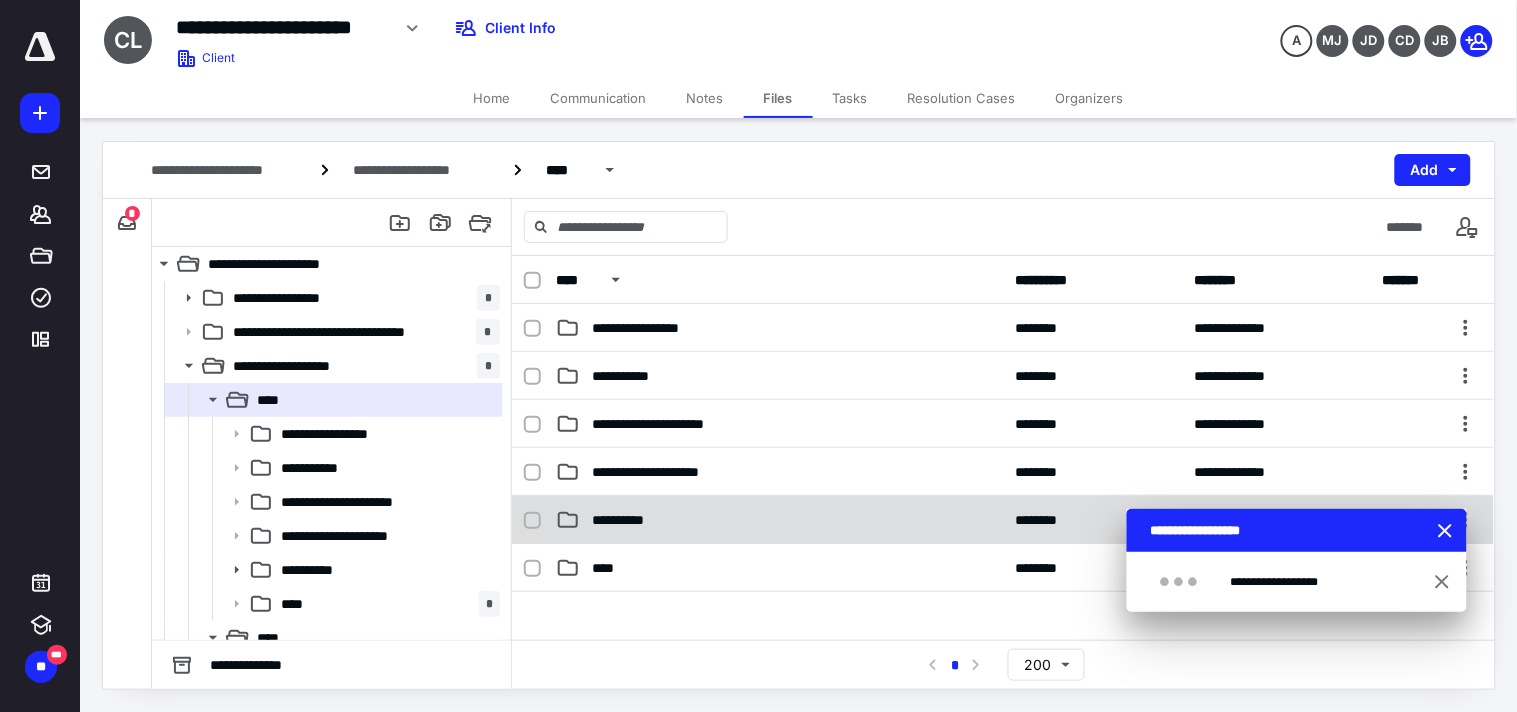 click on "**********" at bounding box center [629, 520] 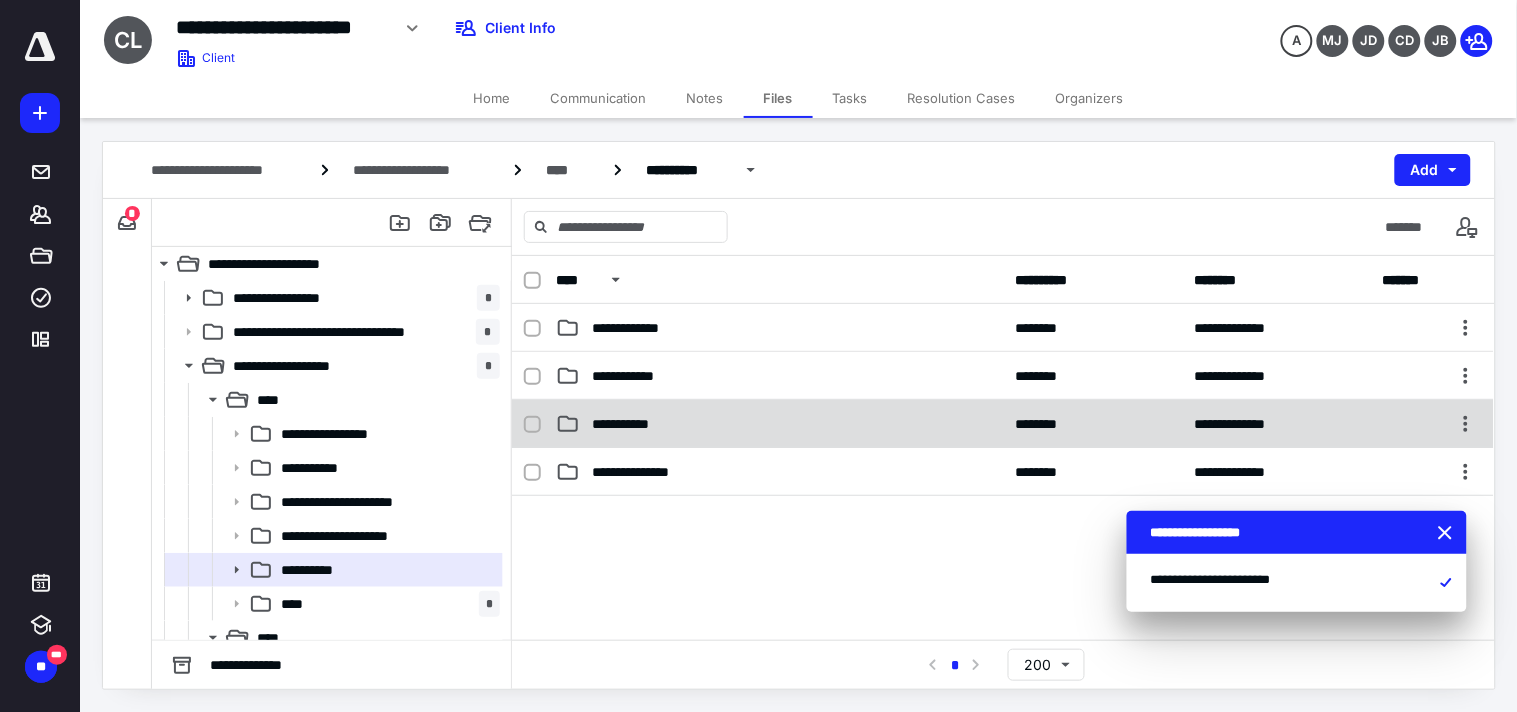 click on "**********" at bounding box center (634, 424) 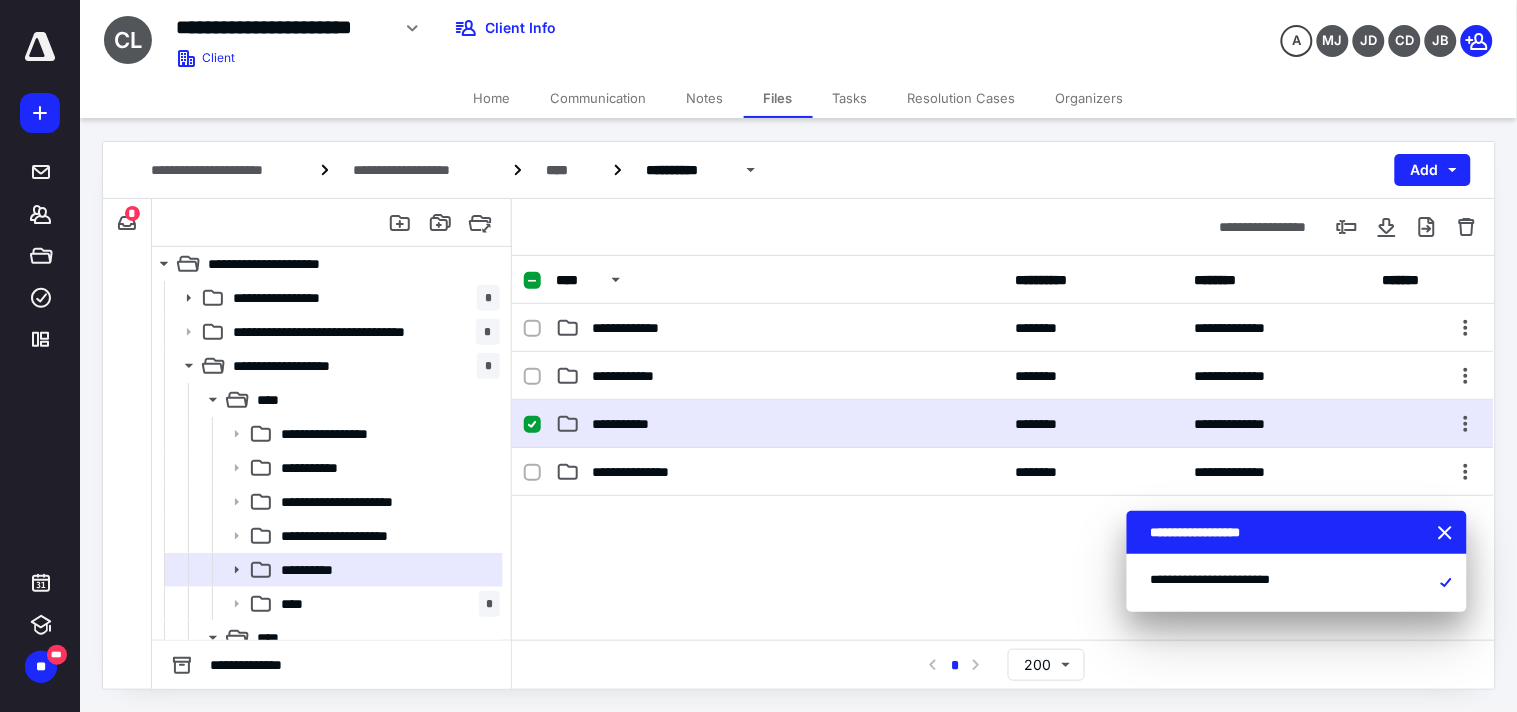 click on "**********" at bounding box center [634, 424] 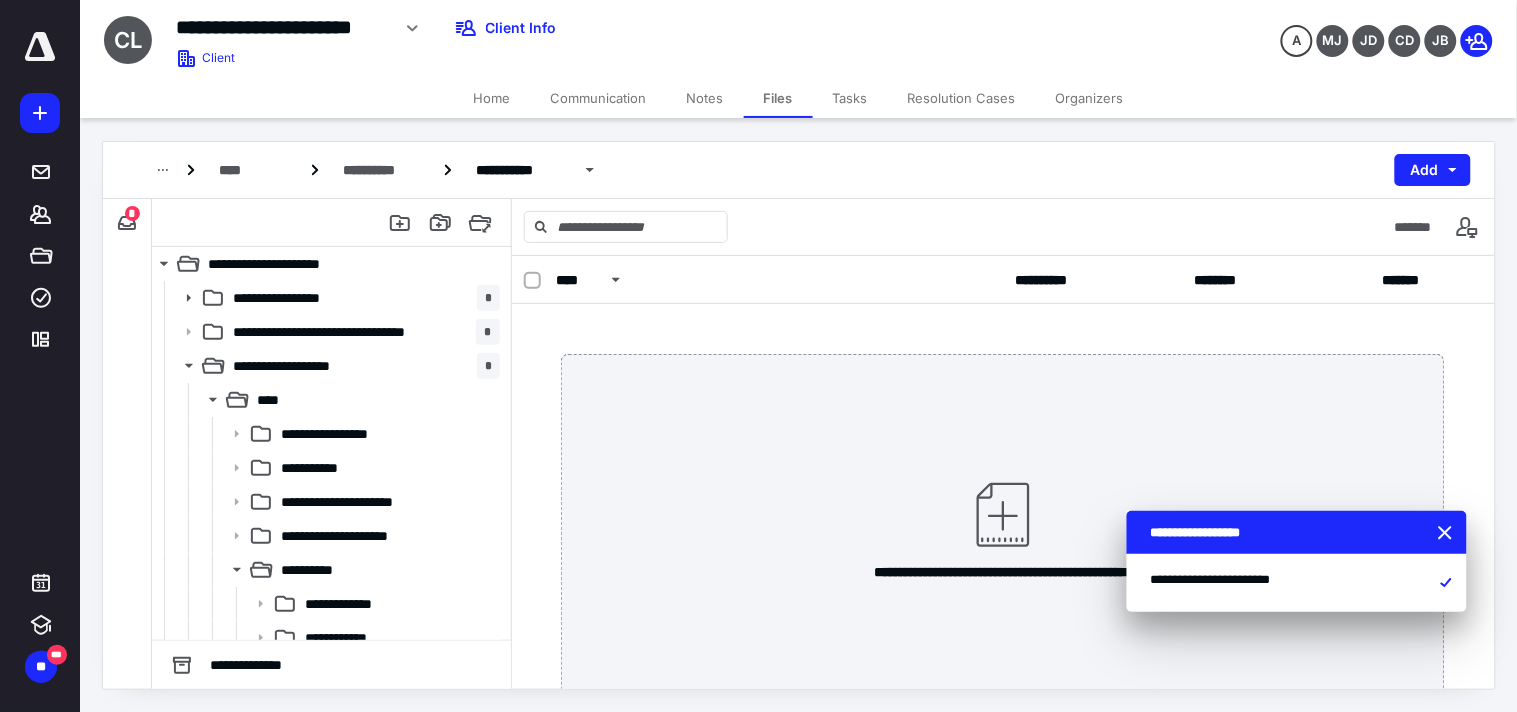 click at bounding box center (1448, 534) 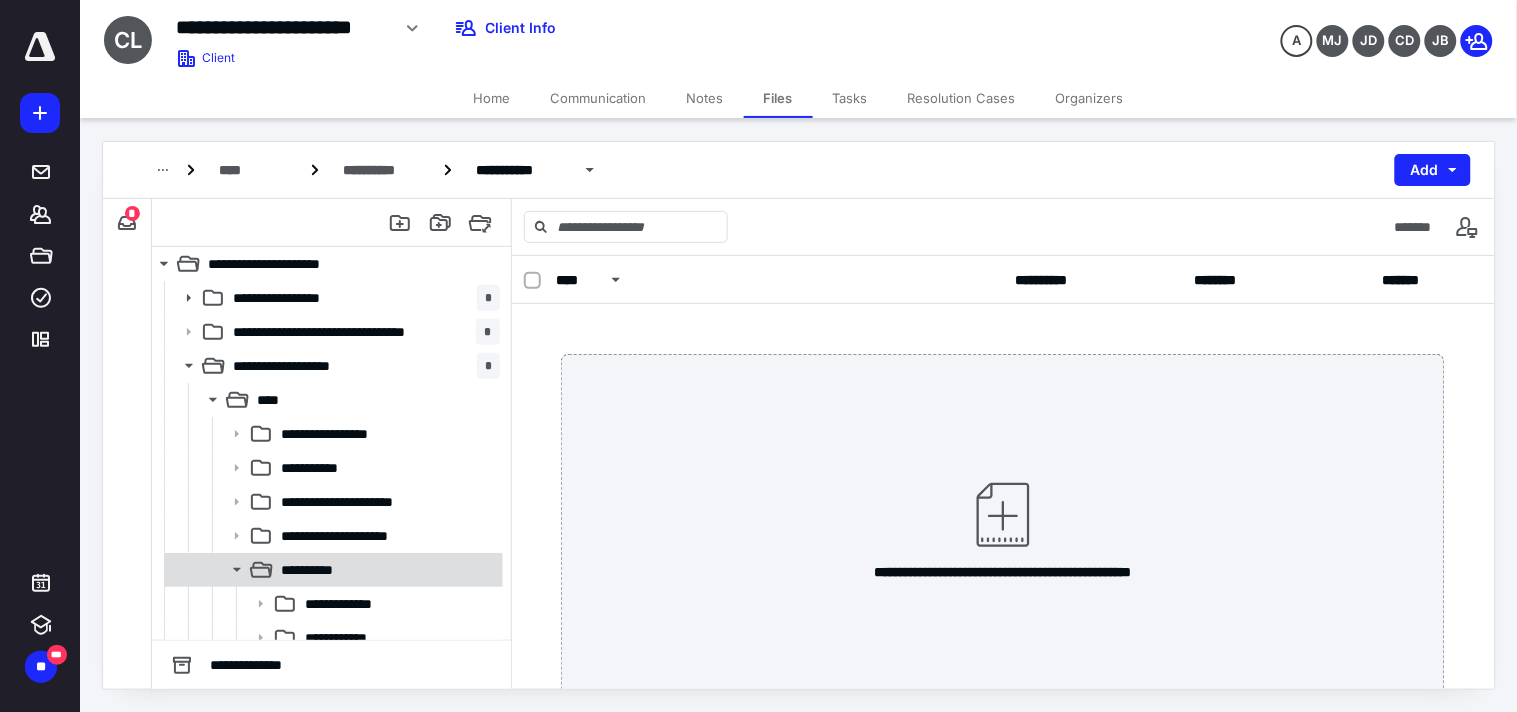 click 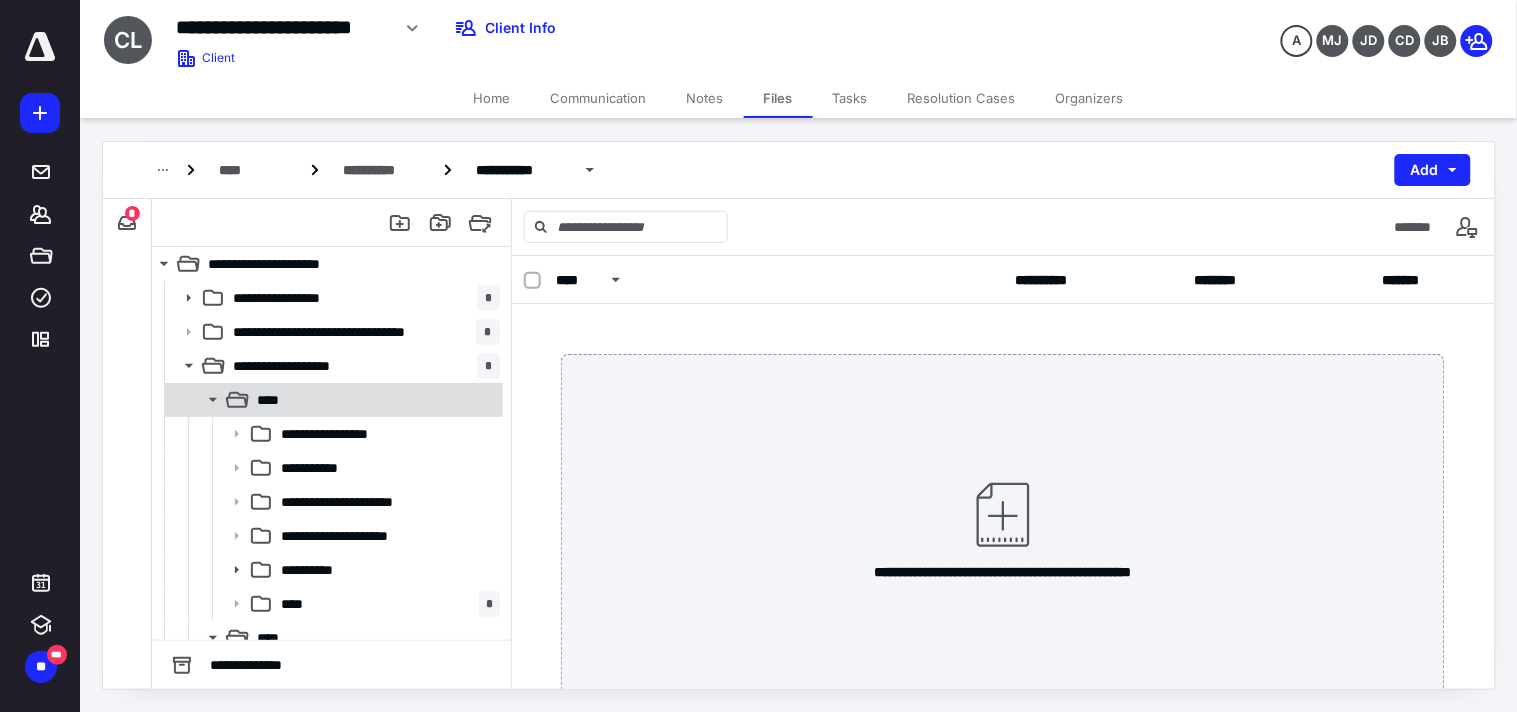 click 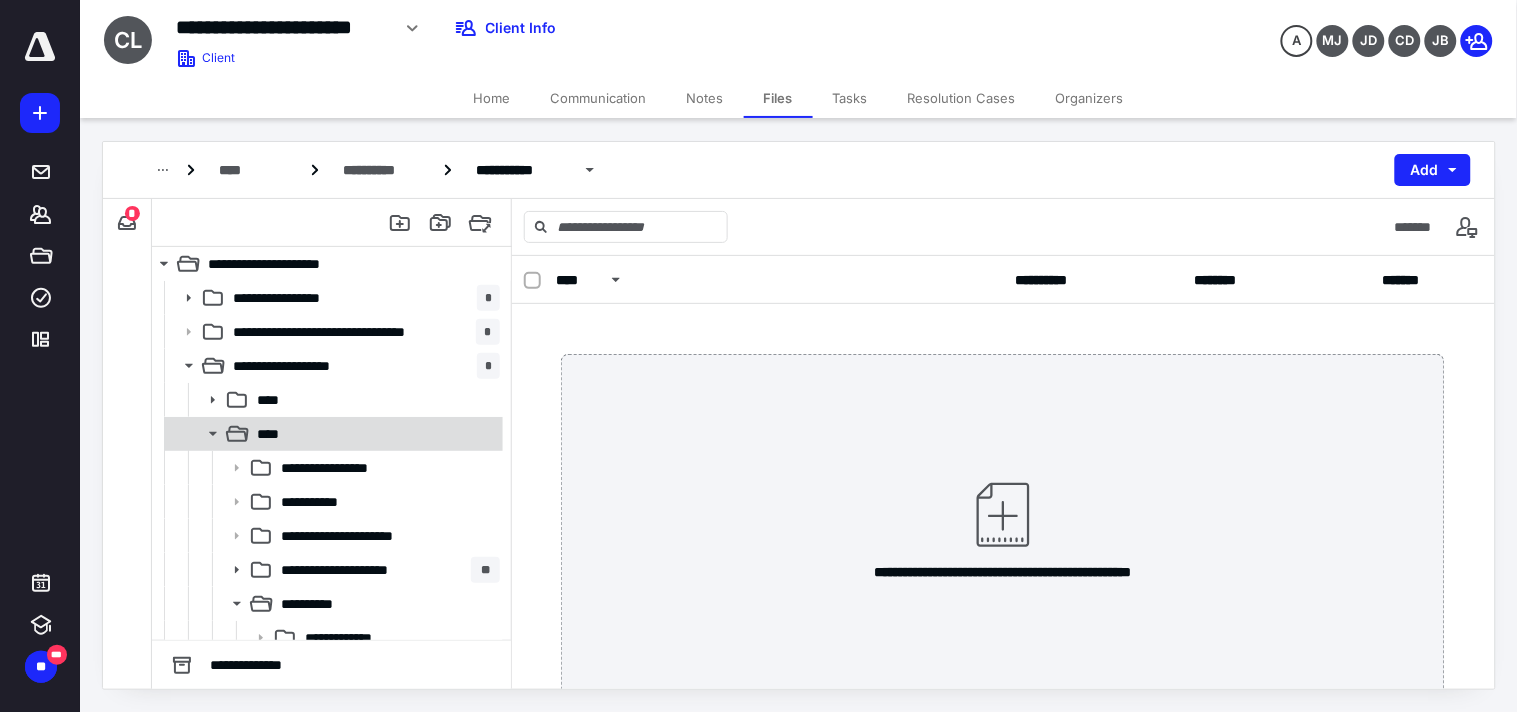 click 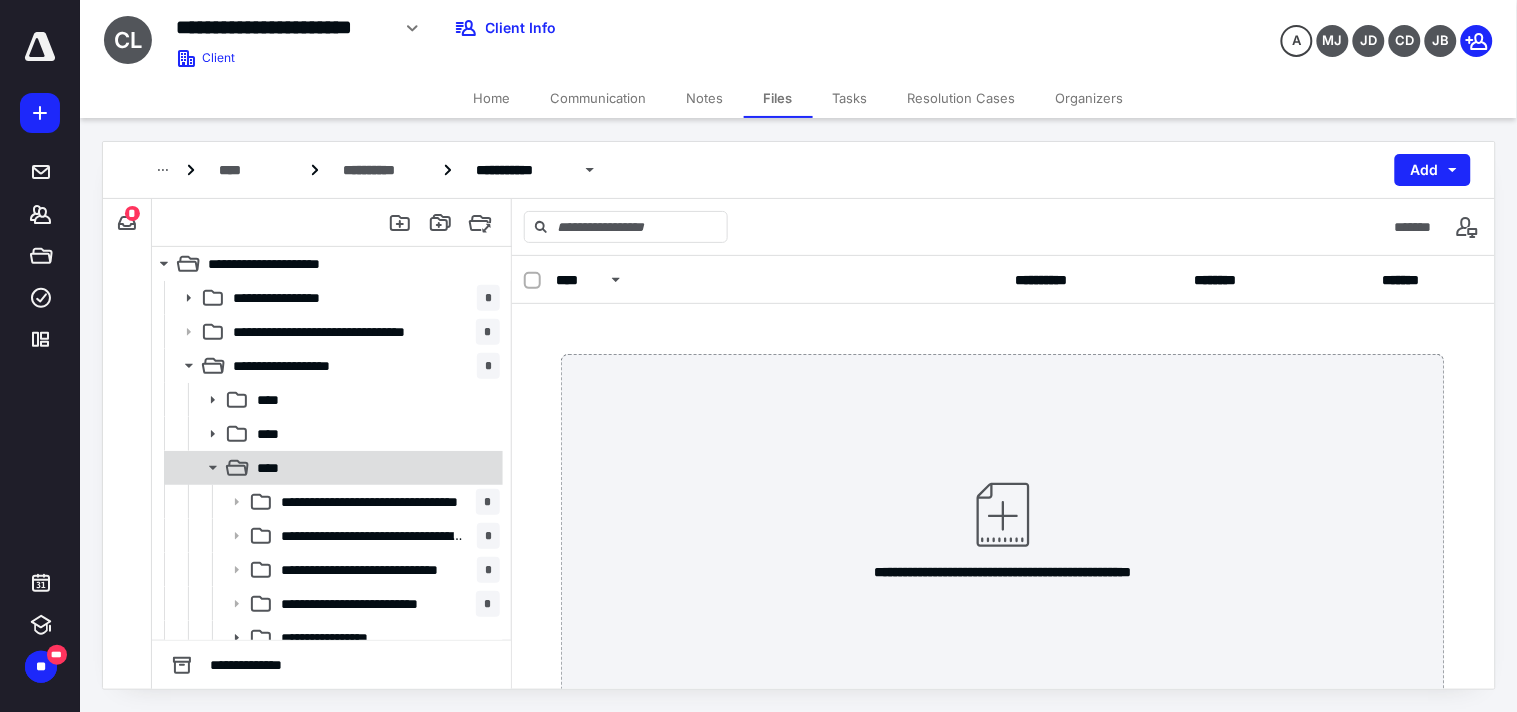 click 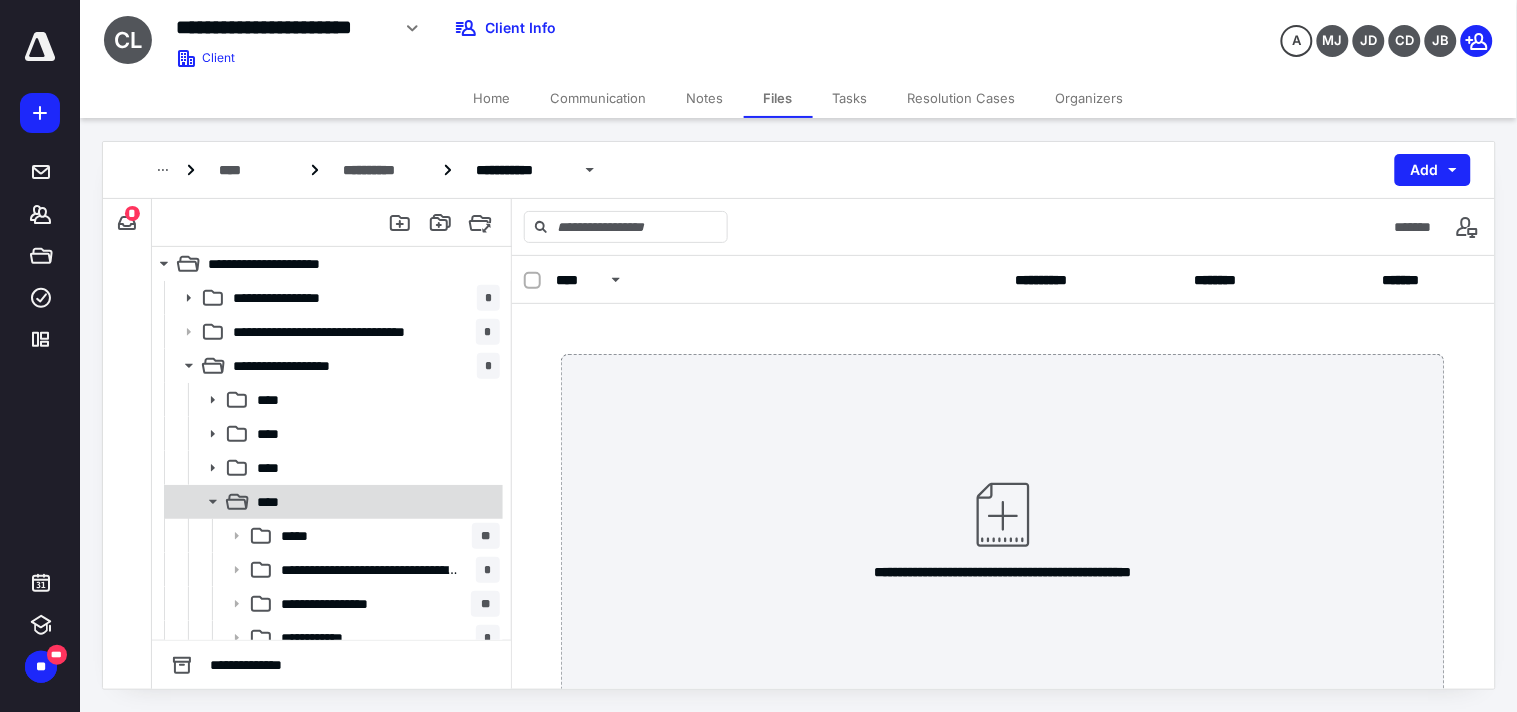 click 